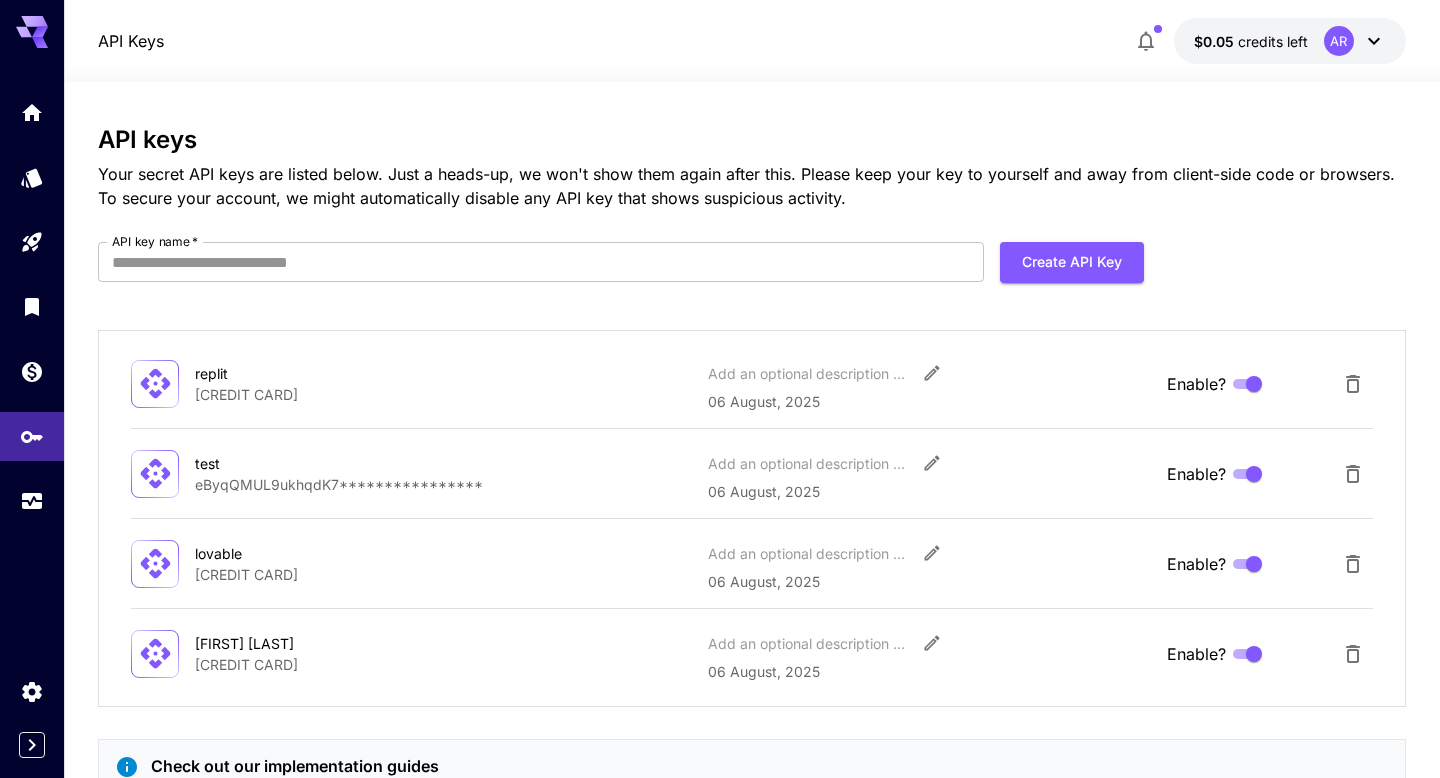 click on "API key name   *" at bounding box center [541, 262] 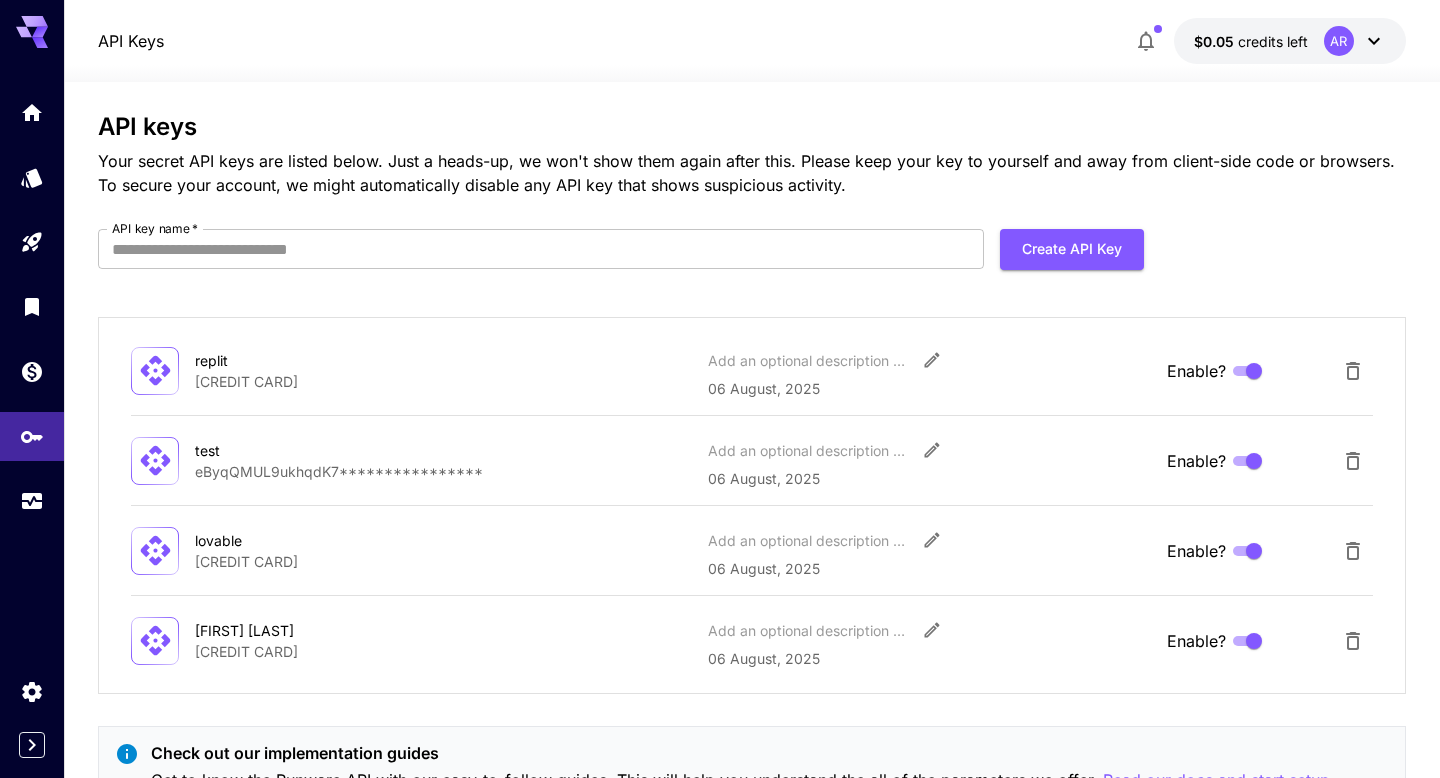 scroll, scrollTop: 0, scrollLeft: 0, axis: both 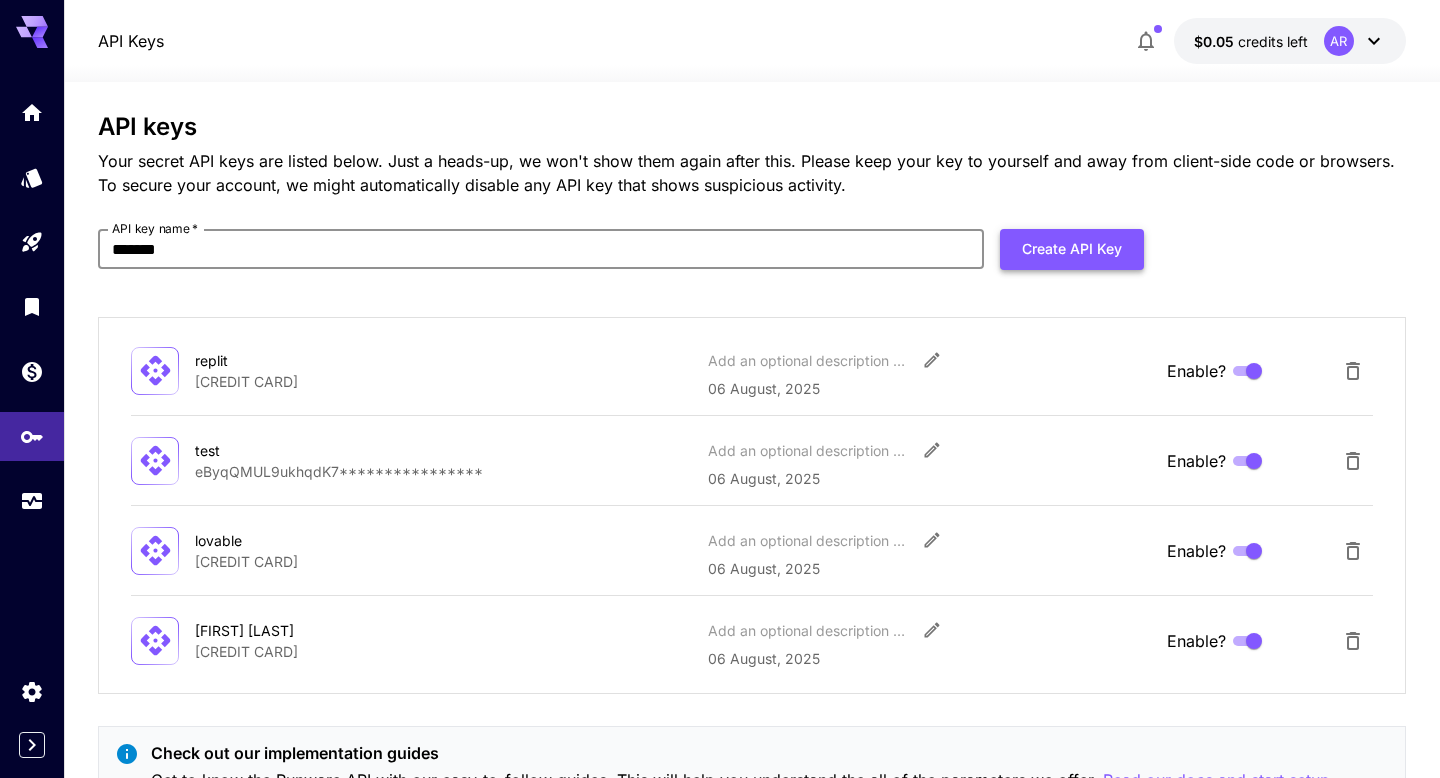 type on "*******" 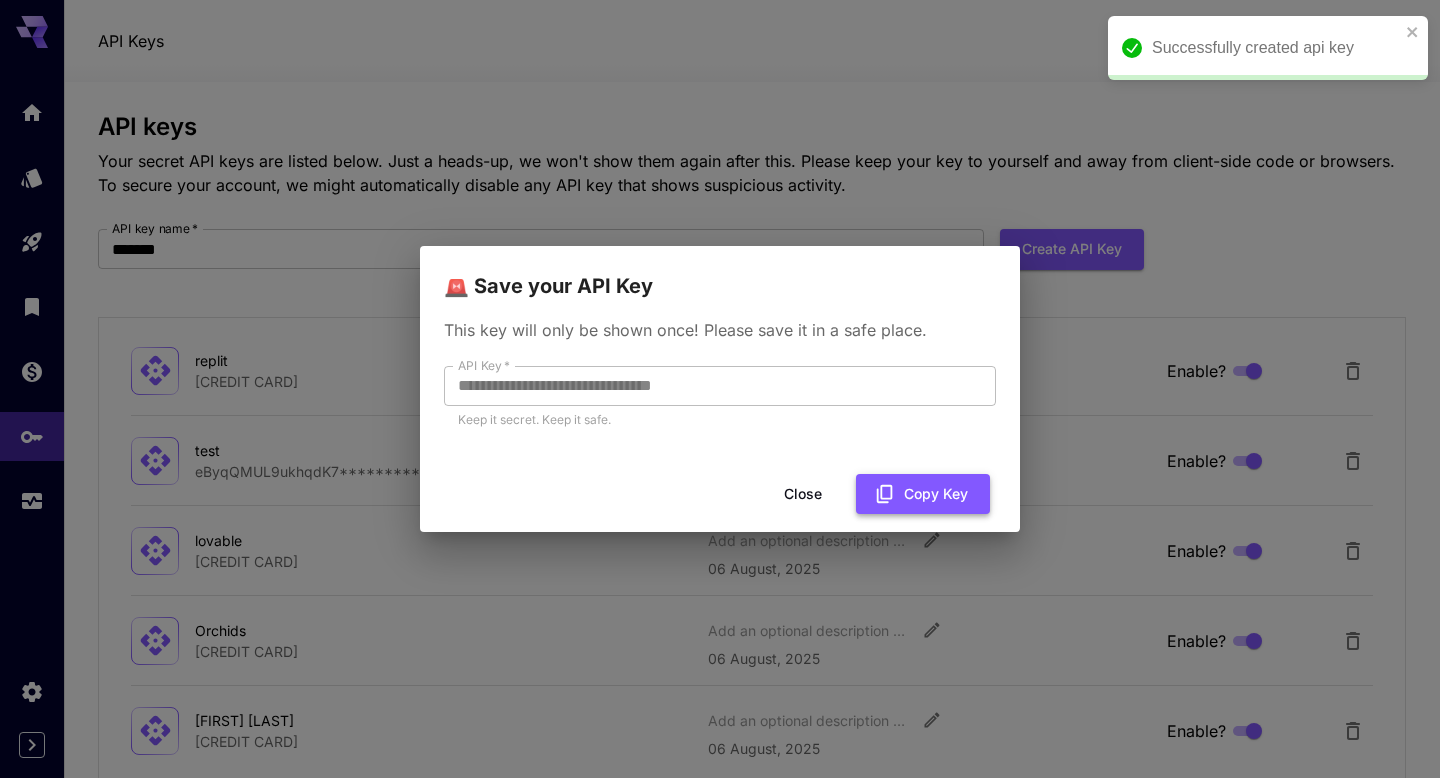 click on "Copy Key" at bounding box center (923, 494) 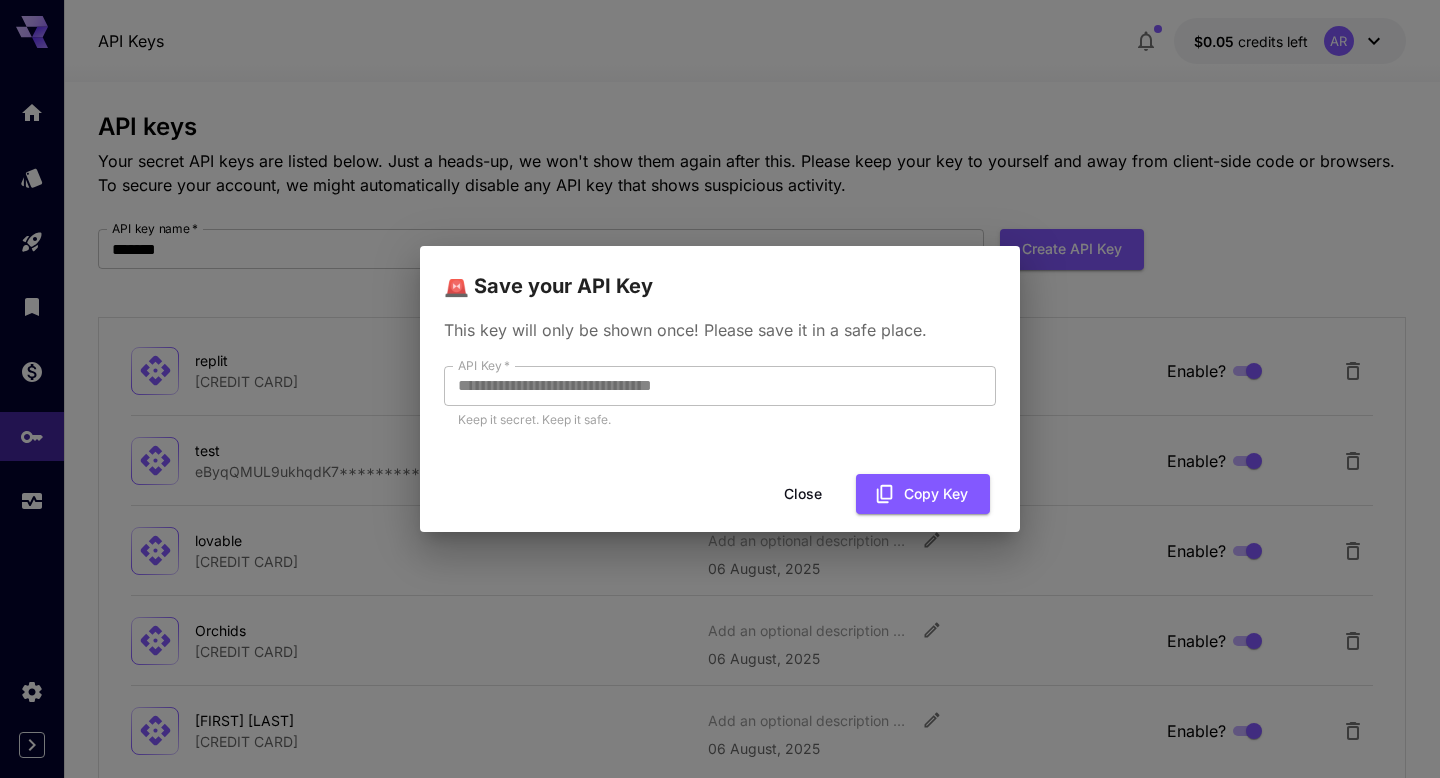 click on "Close" at bounding box center [803, 494] 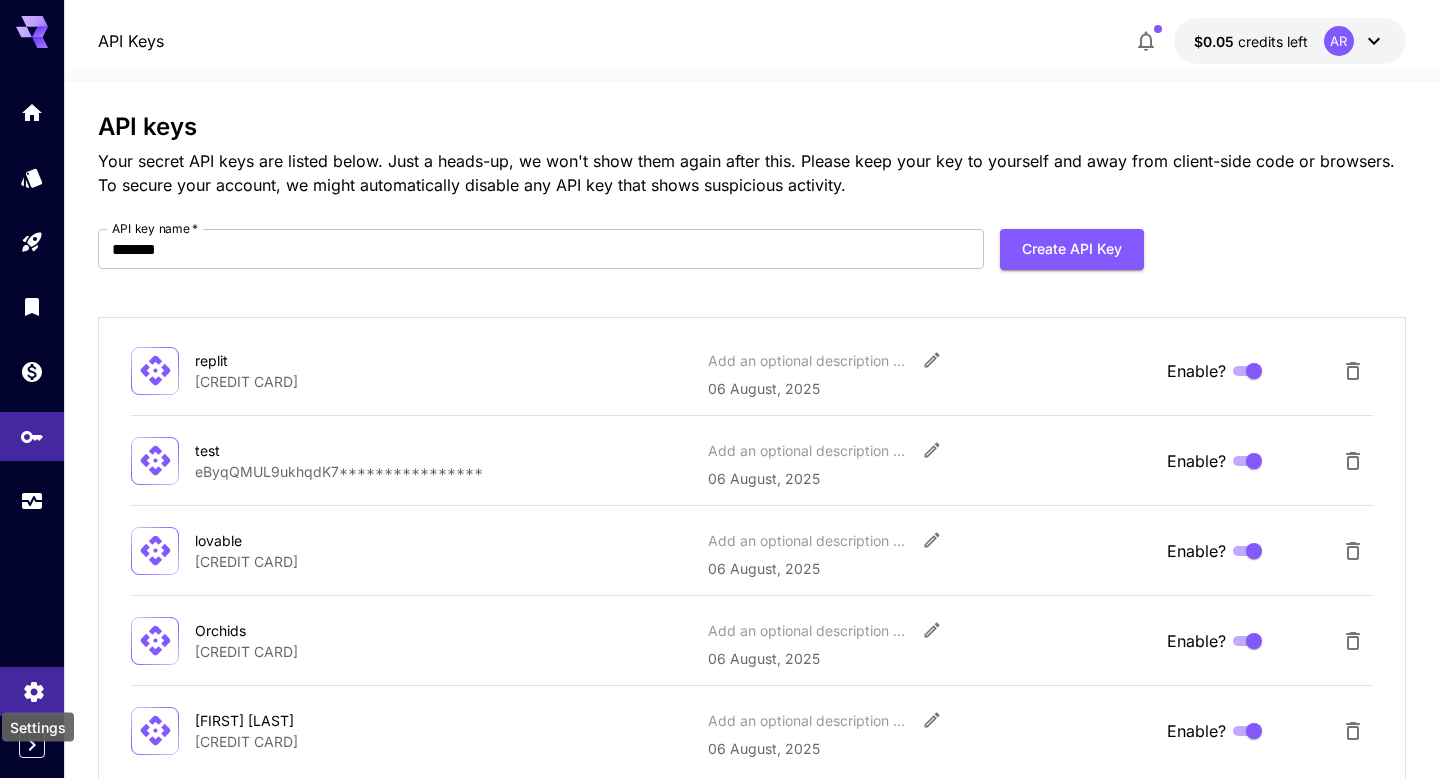 click 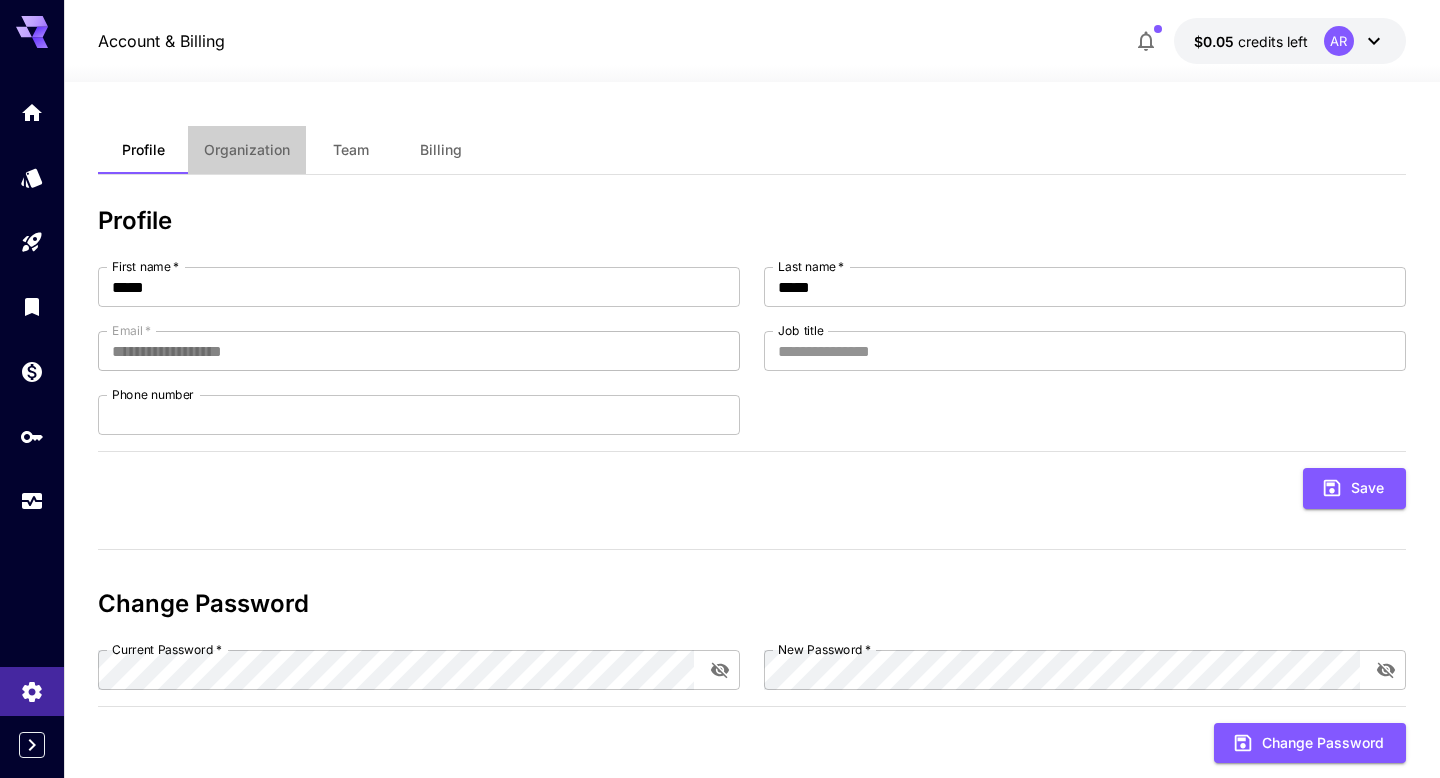 click on "Organization" at bounding box center (247, 150) 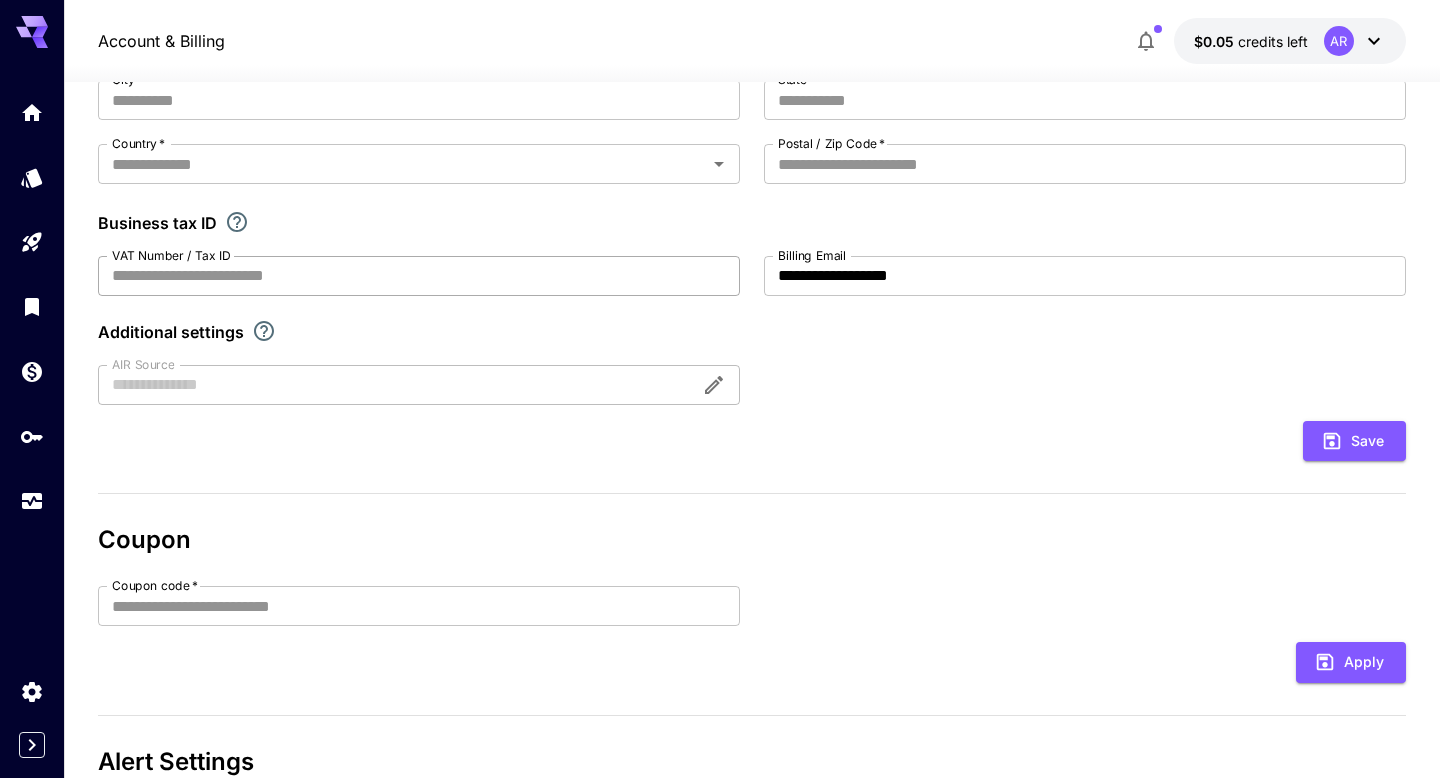 scroll, scrollTop: 443, scrollLeft: 0, axis: vertical 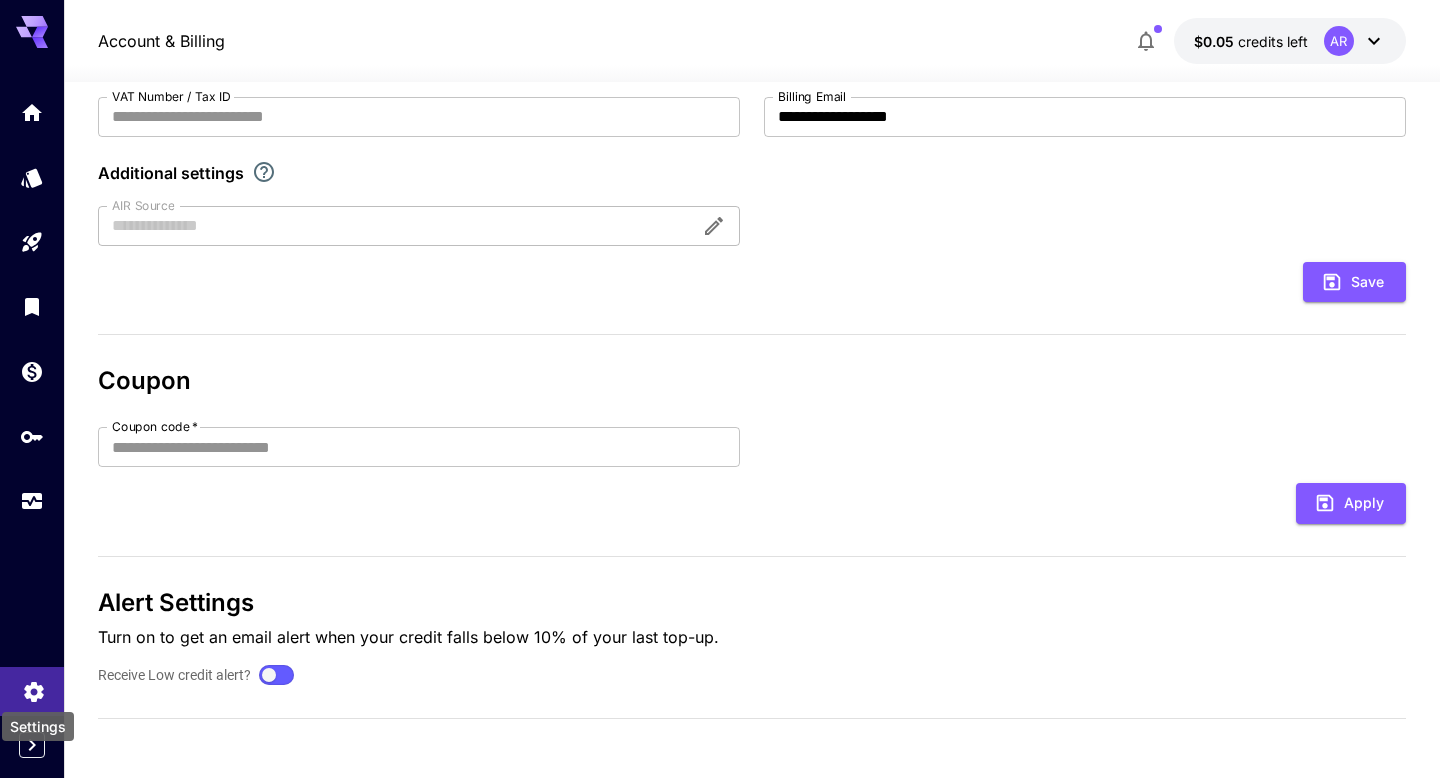 click 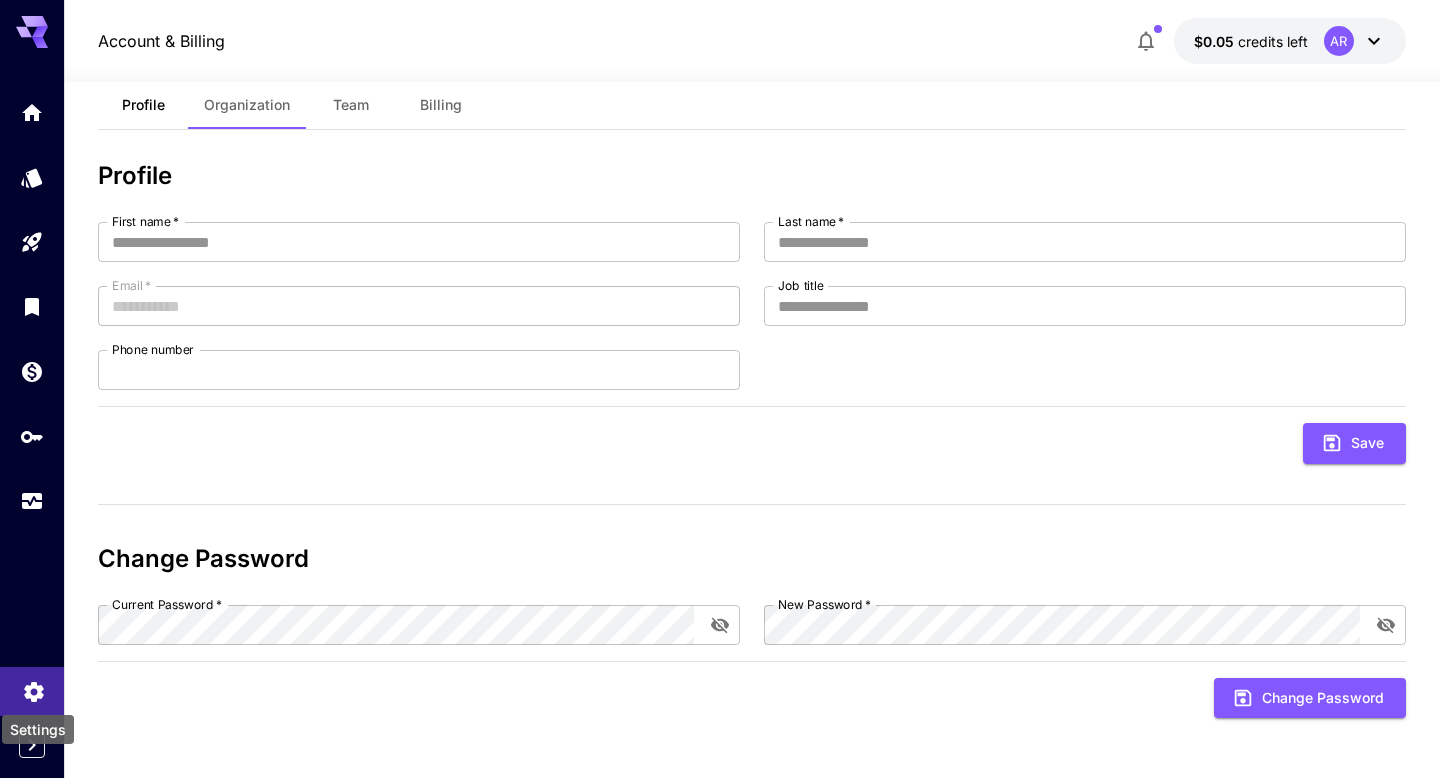 type on "*****" 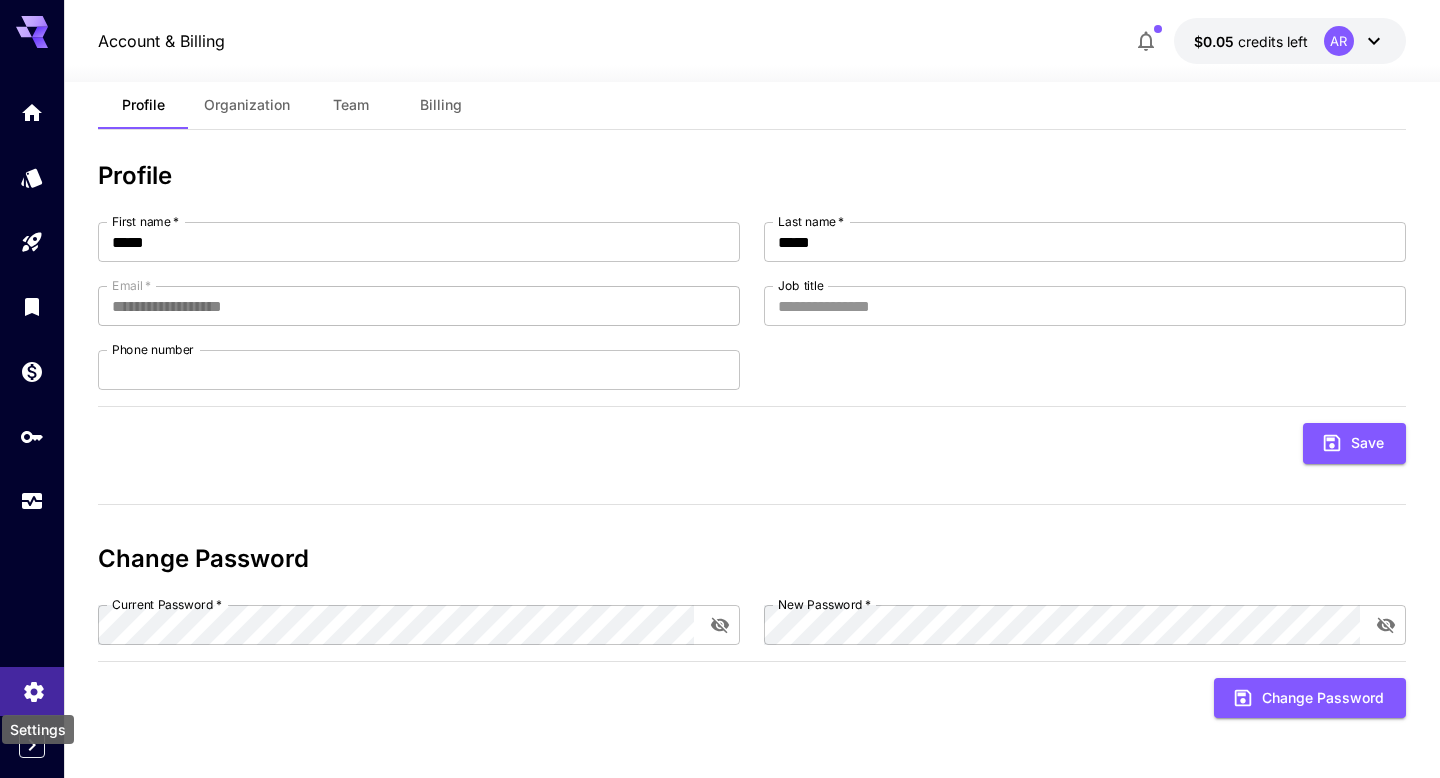 scroll, scrollTop: 45, scrollLeft: 0, axis: vertical 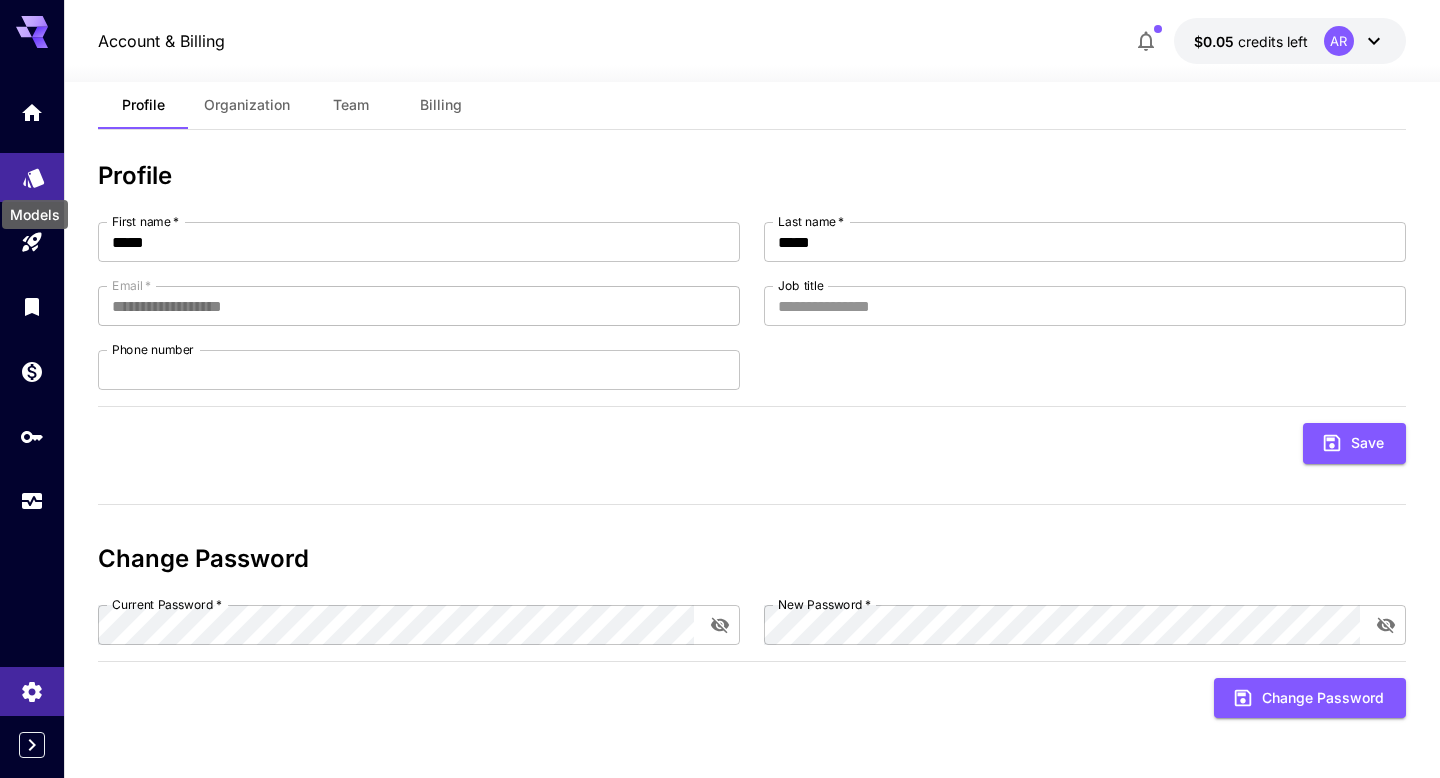 click 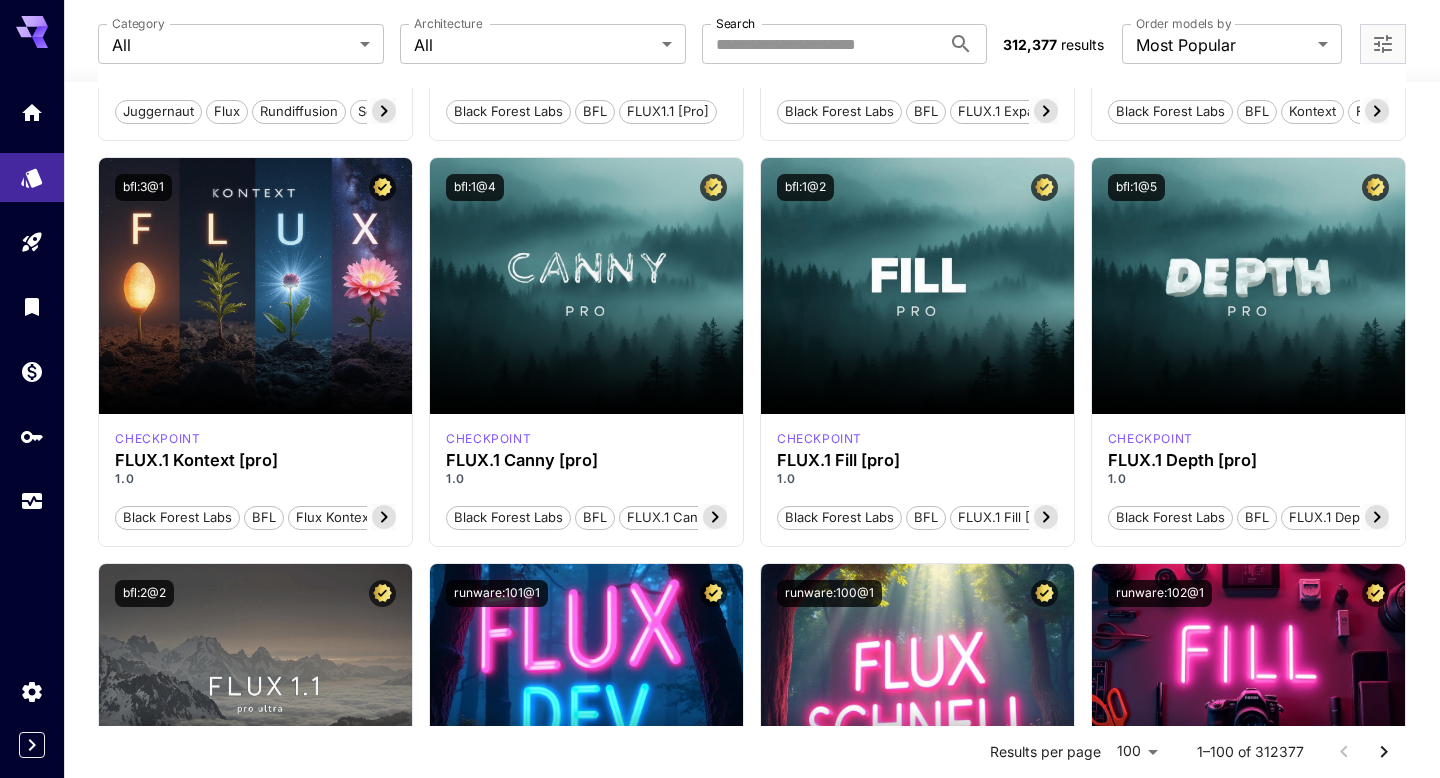 scroll, scrollTop: 912, scrollLeft: 0, axis: vertical 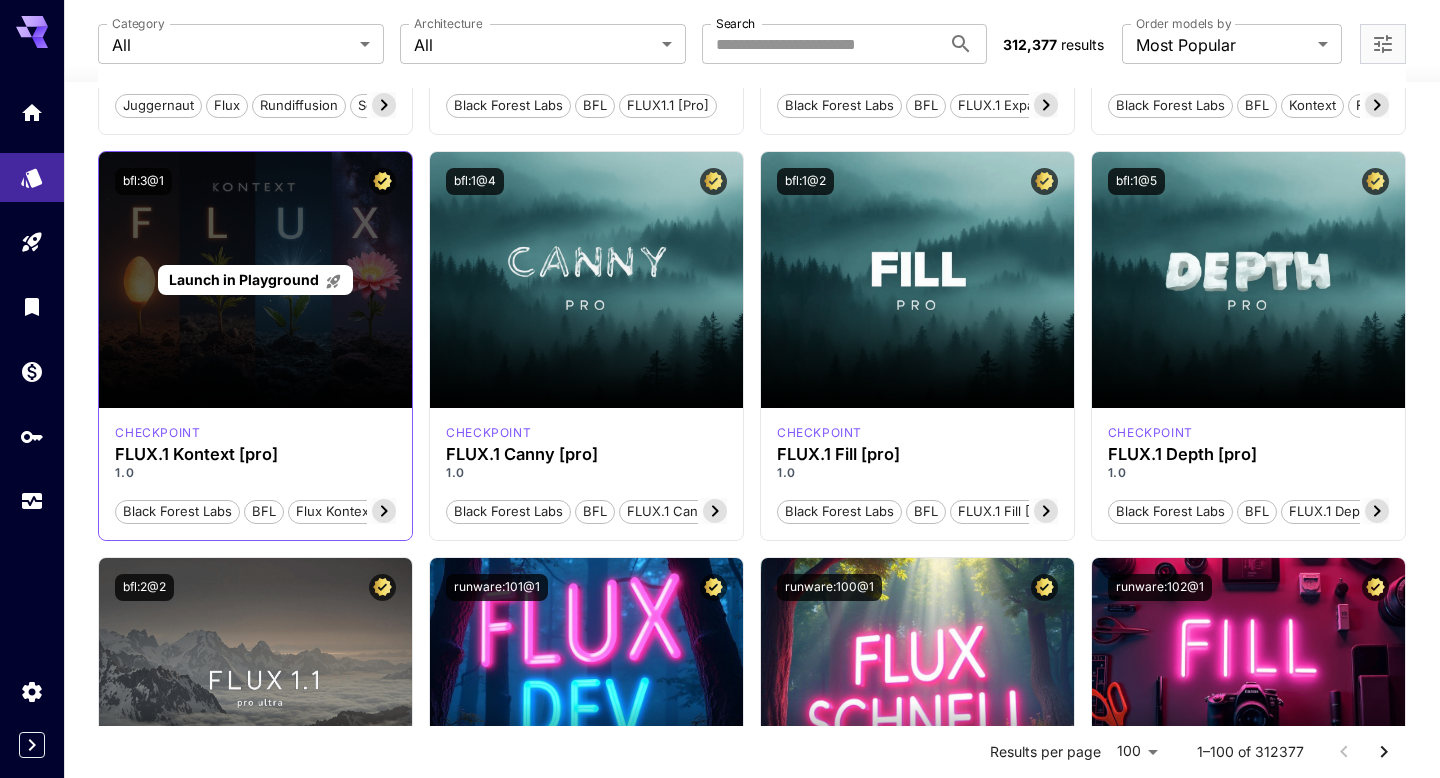 click on "Launch in Playground" at bounding box center (255, 280) 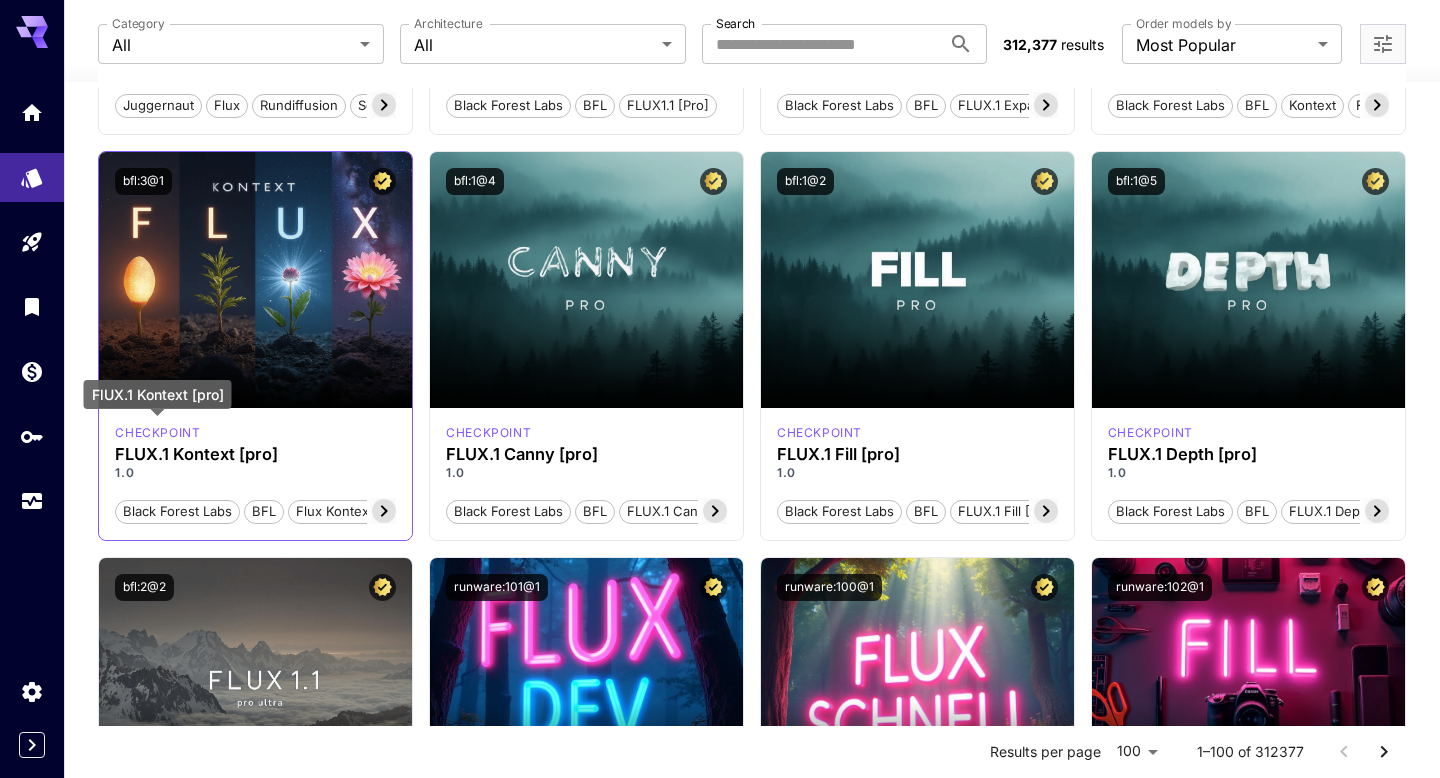 click on "checkpoint" at bounding box center [157, 433] 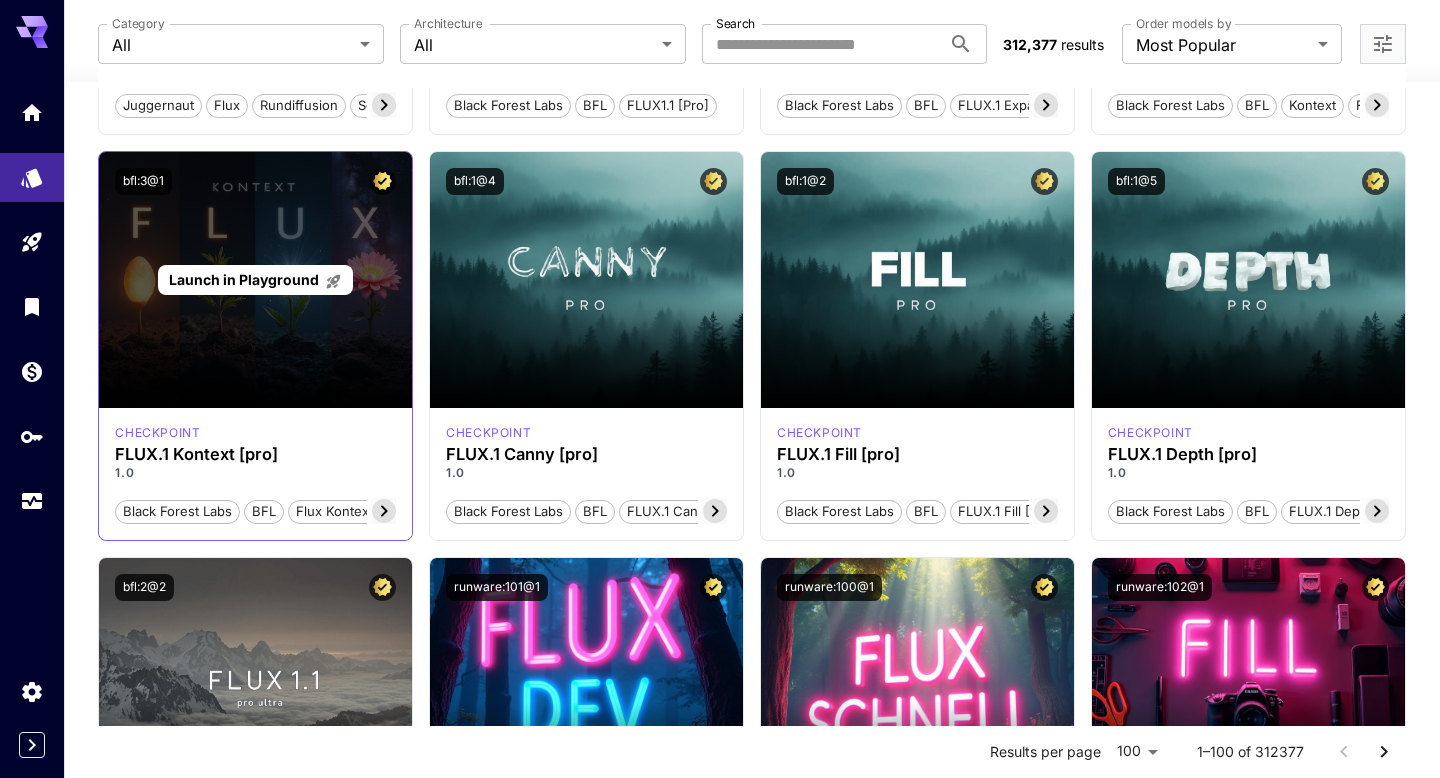 click on "Launch in Playground" at bounding box center (244, 279) 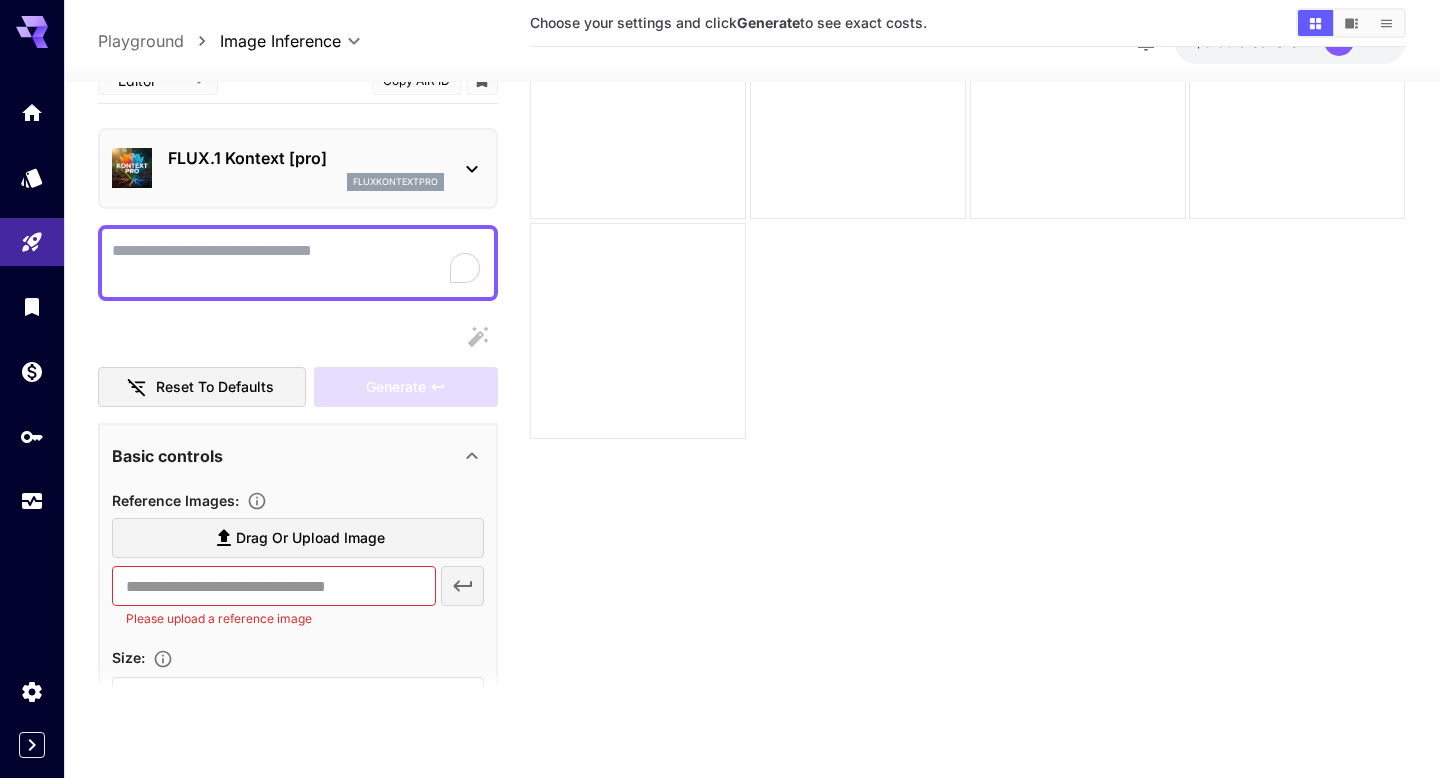scroll, scrollTop: 110, scrollLeft: 0, axis: vertical 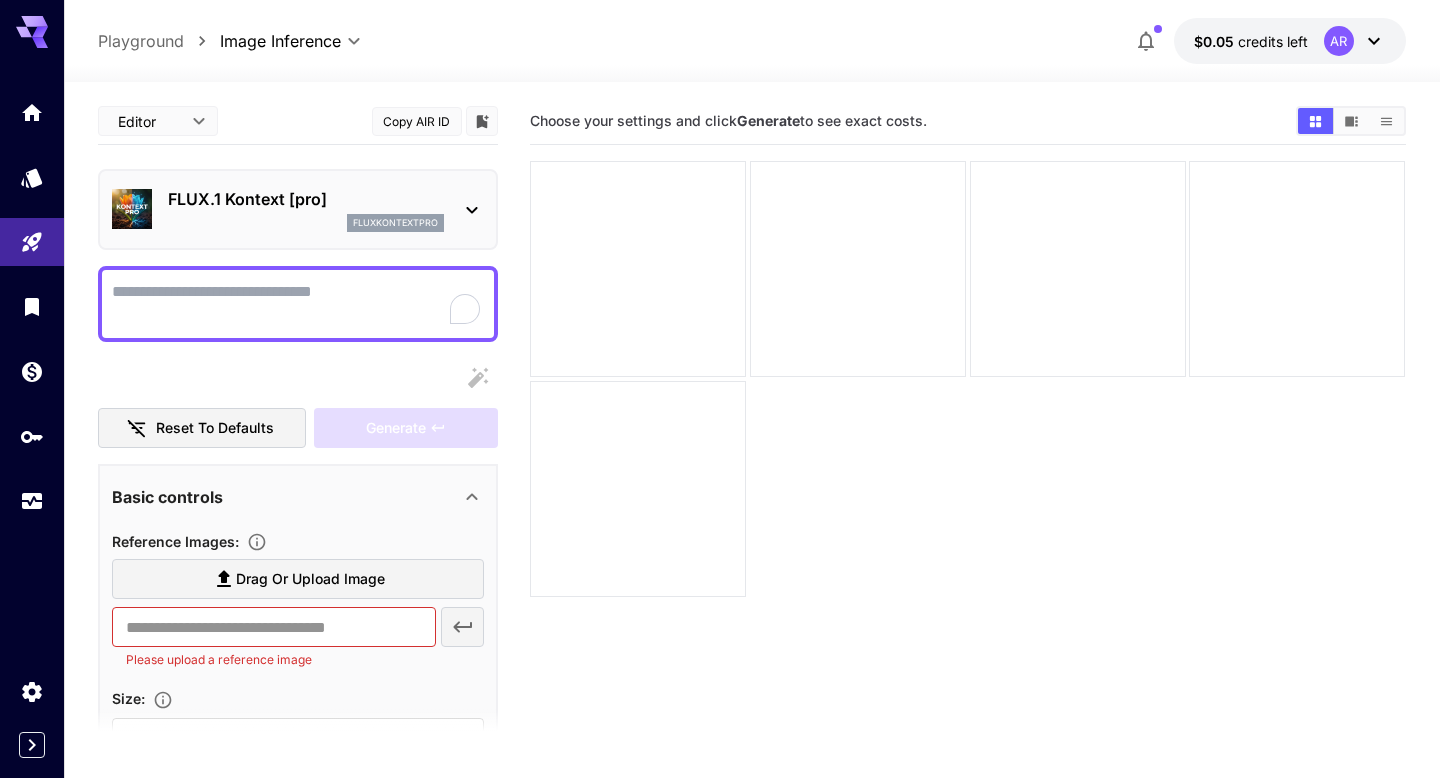 click 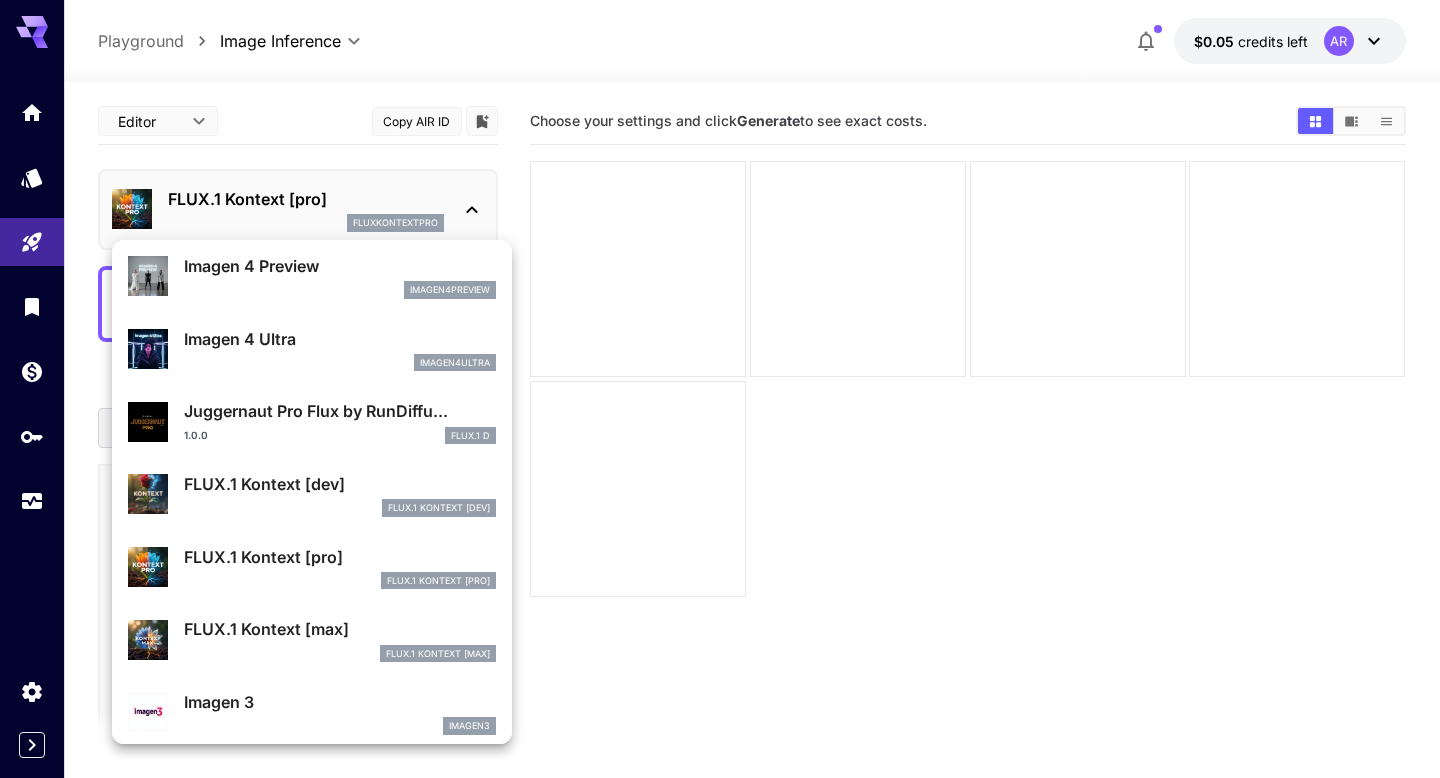 scroll, scrollTop: 584, scrollLeft: 0, axis: vertical 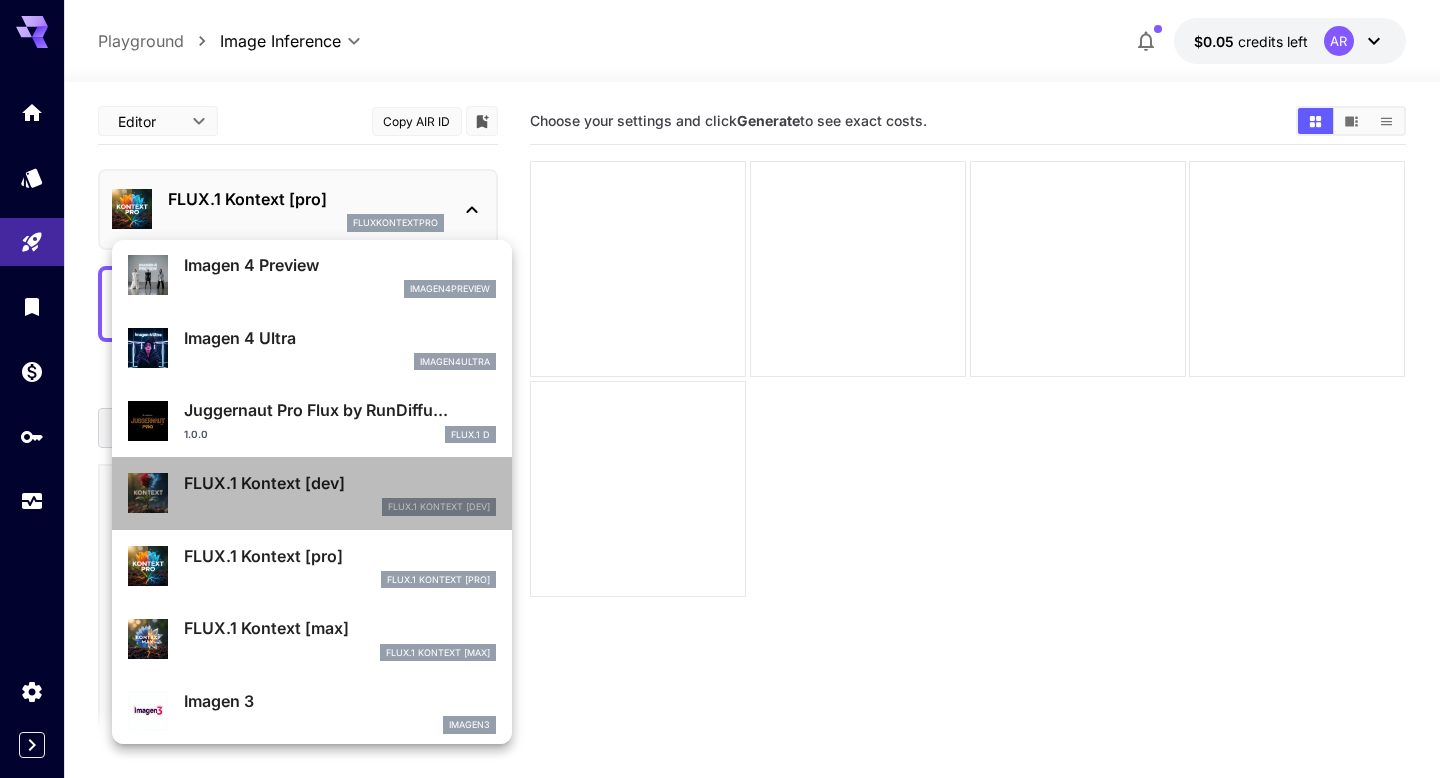 click on "FLUX.1 Kontext [dev] FlUX.1 Kontext [dev]" at bounding box center (340, 493) 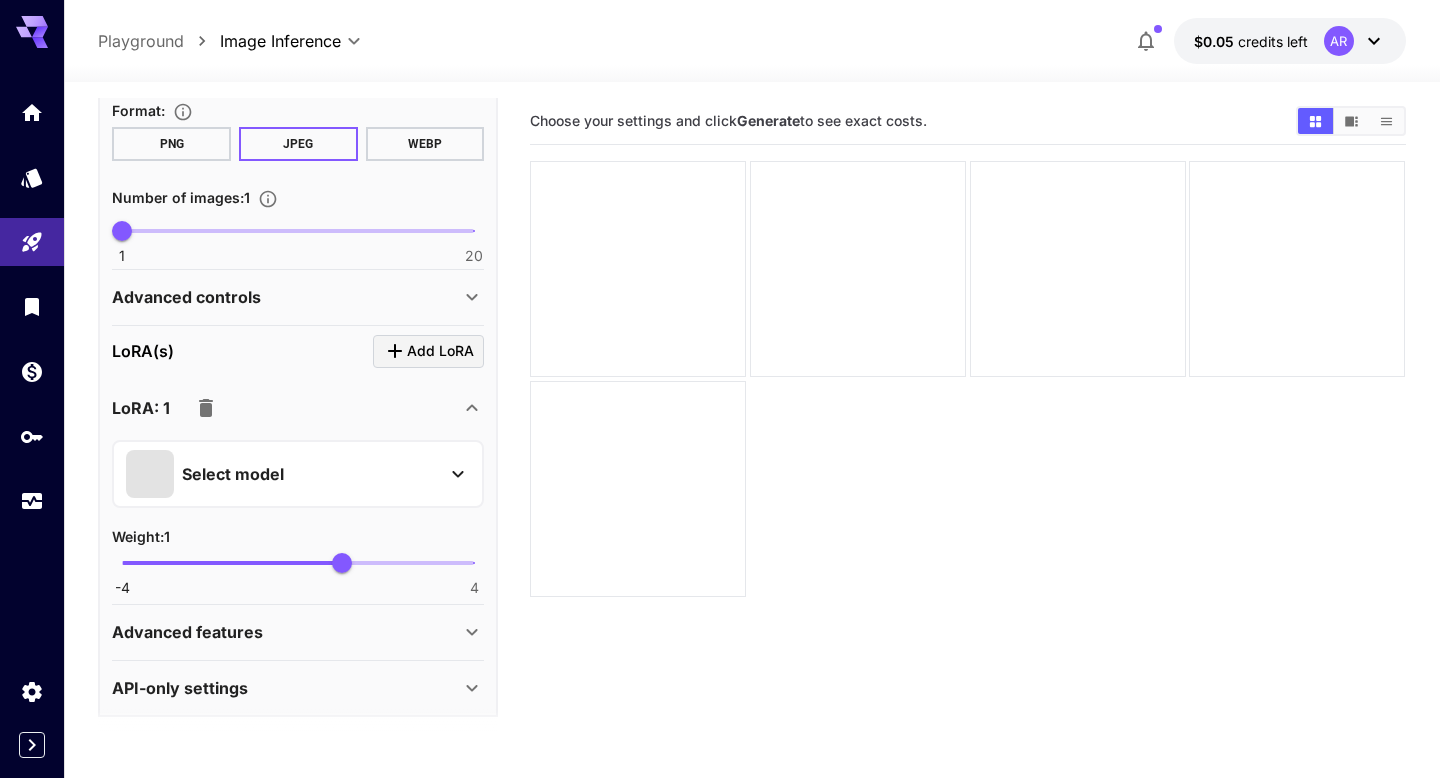 scroll, scrollTop: 682, scrollLeft: 0, axis: vertical 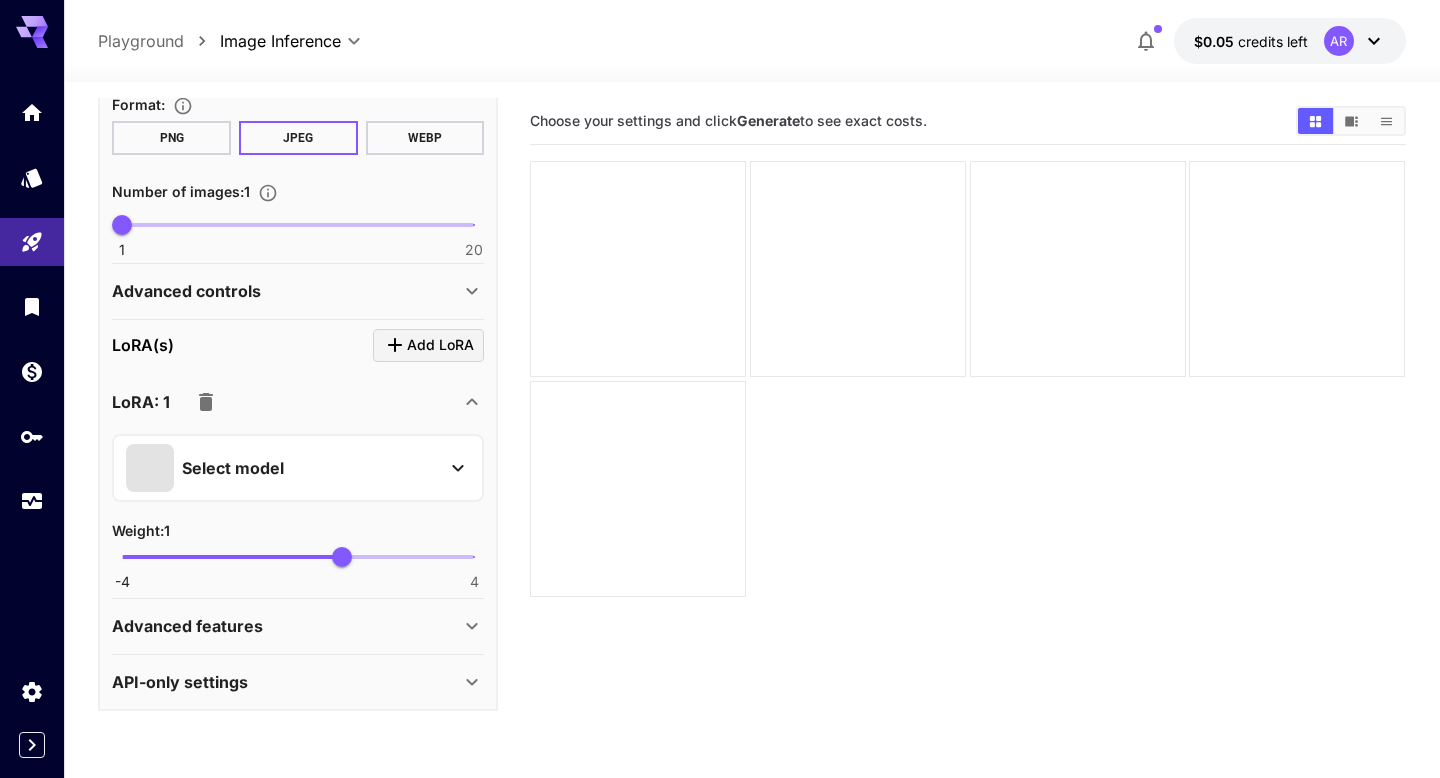 click on "Advanced features" at bounding box center (286, 626) 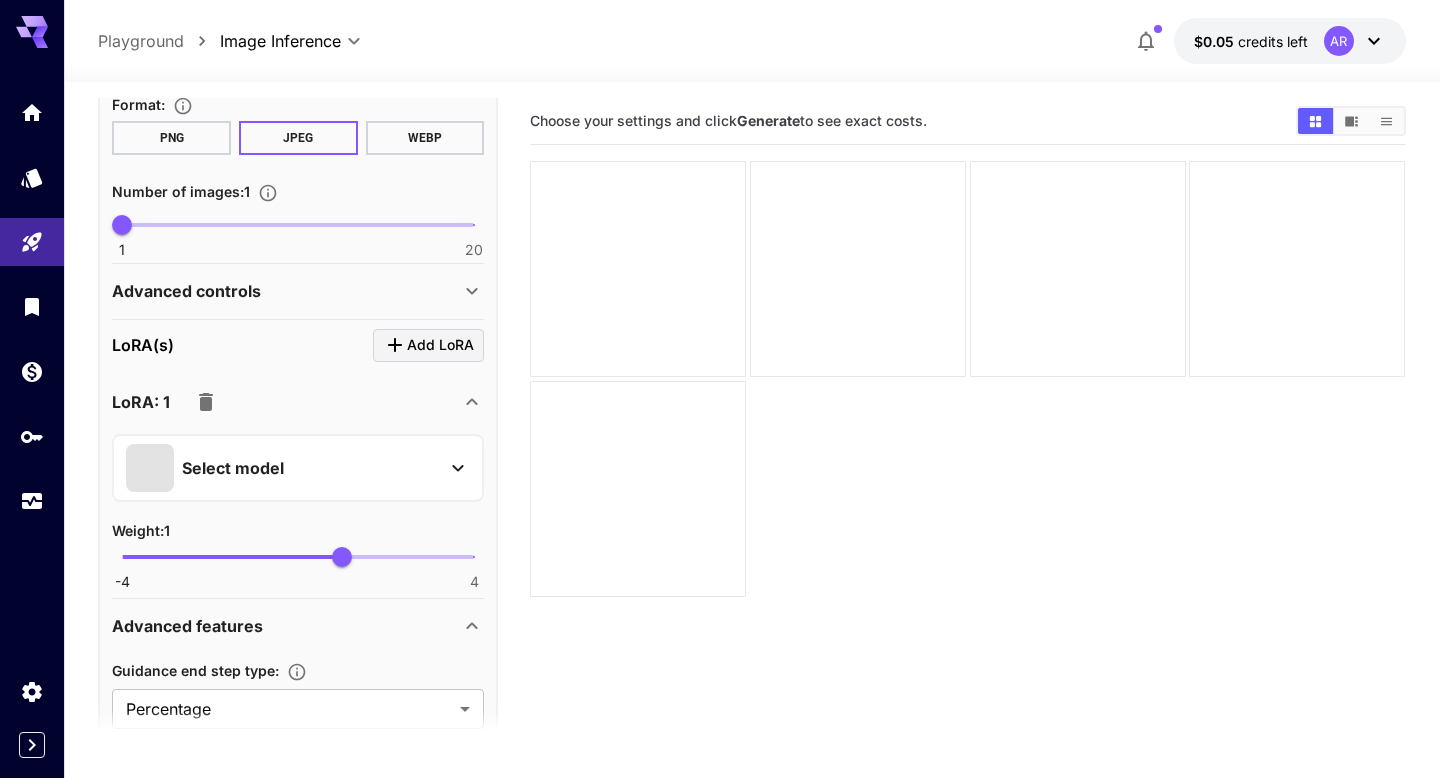 click on "Advanced features" at bounding box center [286, 626] 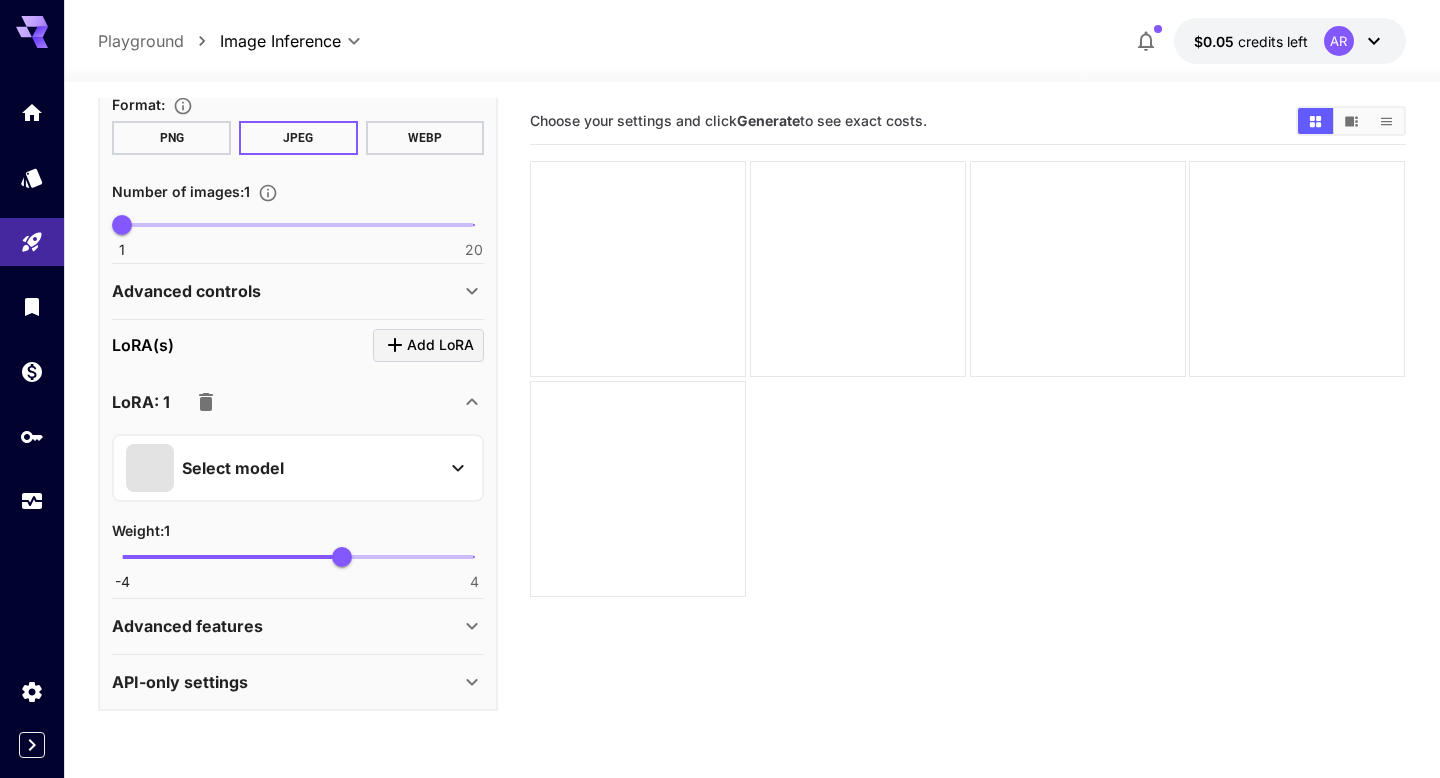 click on "API-only settings" at bounding box center (286, 682) 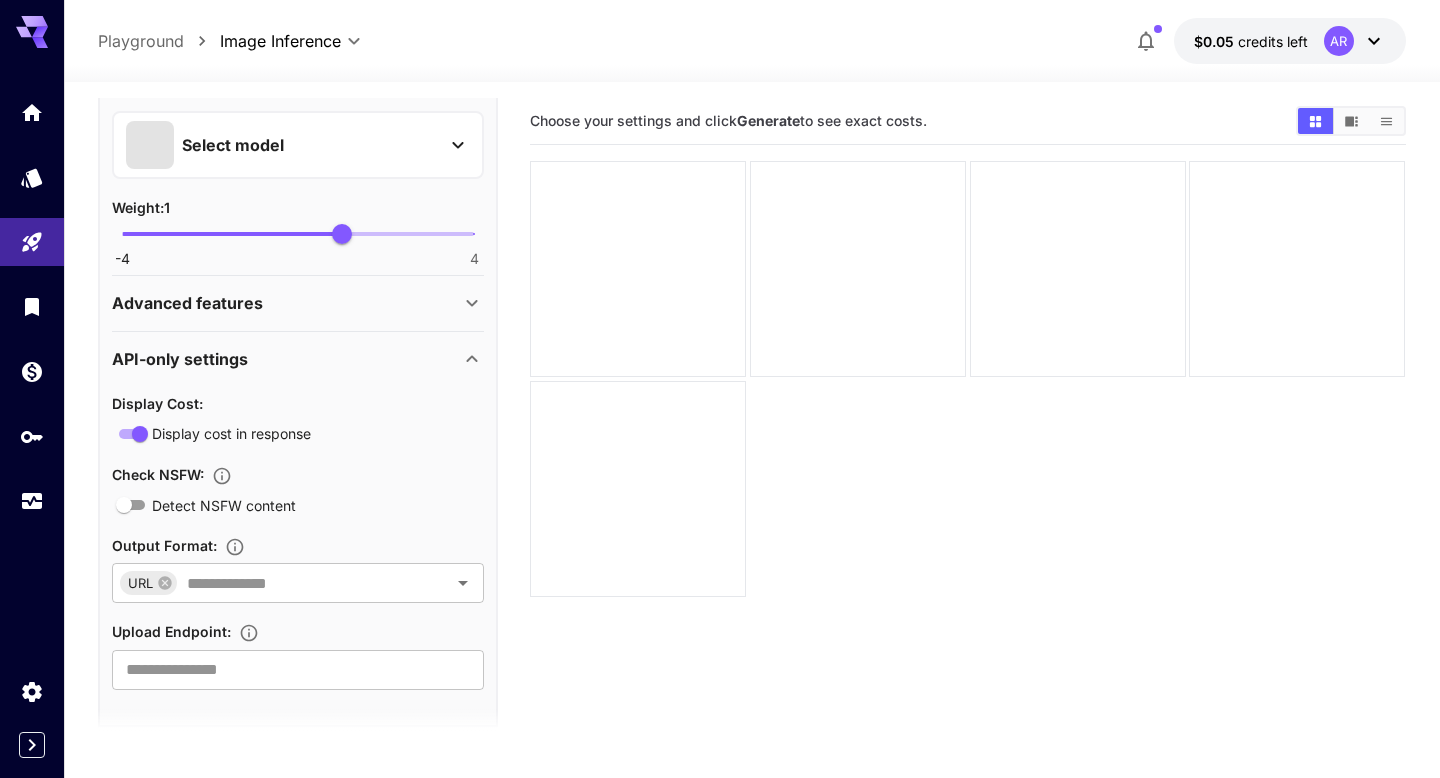 scroll, scrollTop: 1022, scrollLeft: 0, axis: vertical 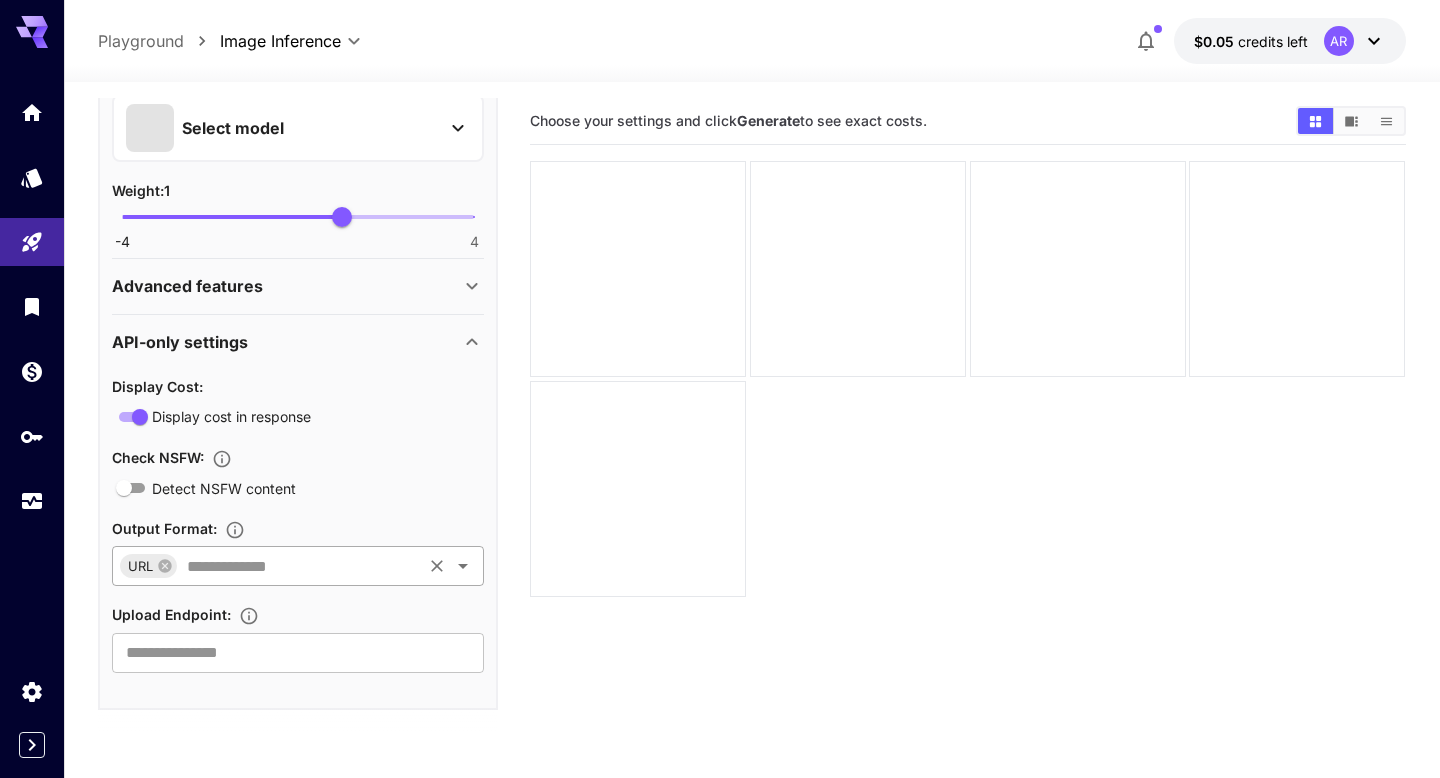 click at bounding box center [299, 566] 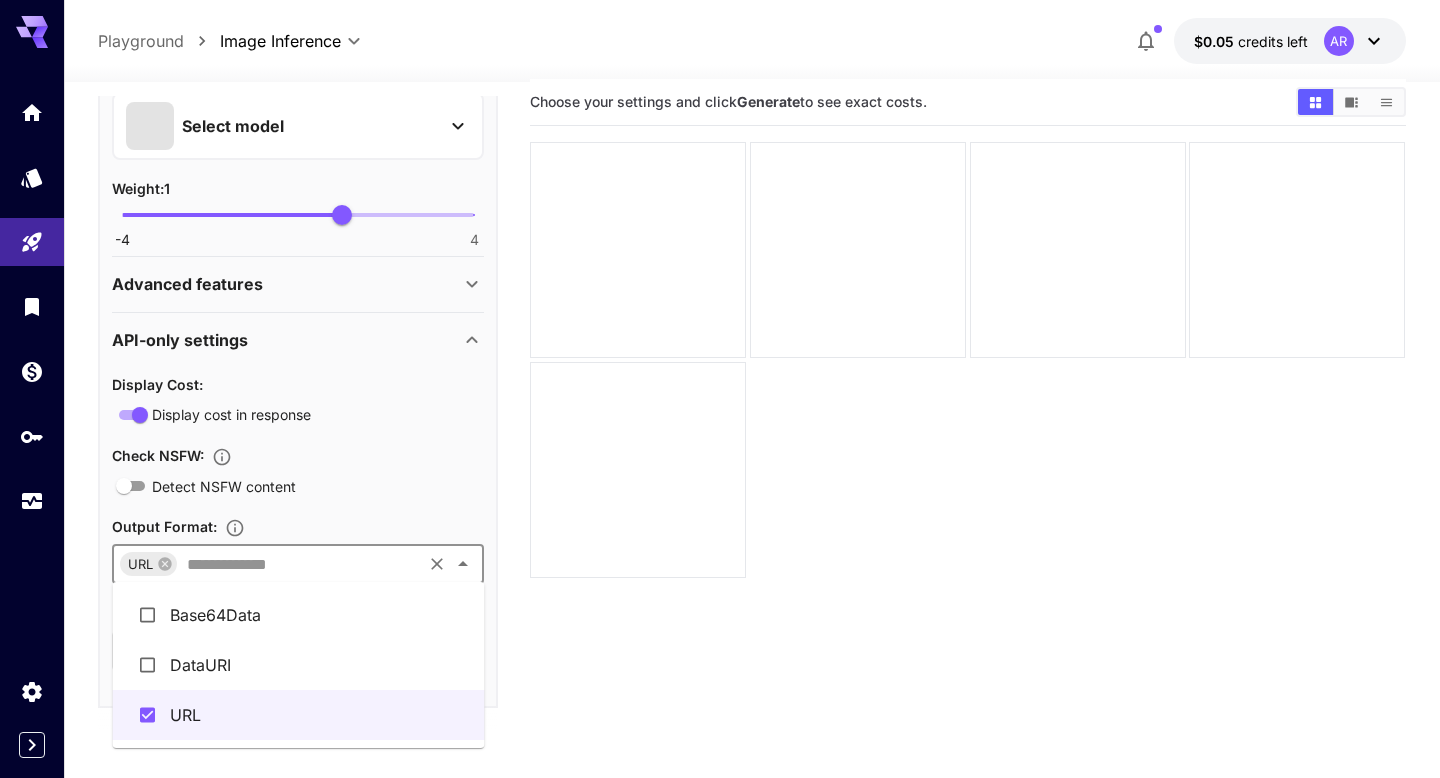 scroll, scrollTop: 17, scrollLeft: 0, axis: vertical 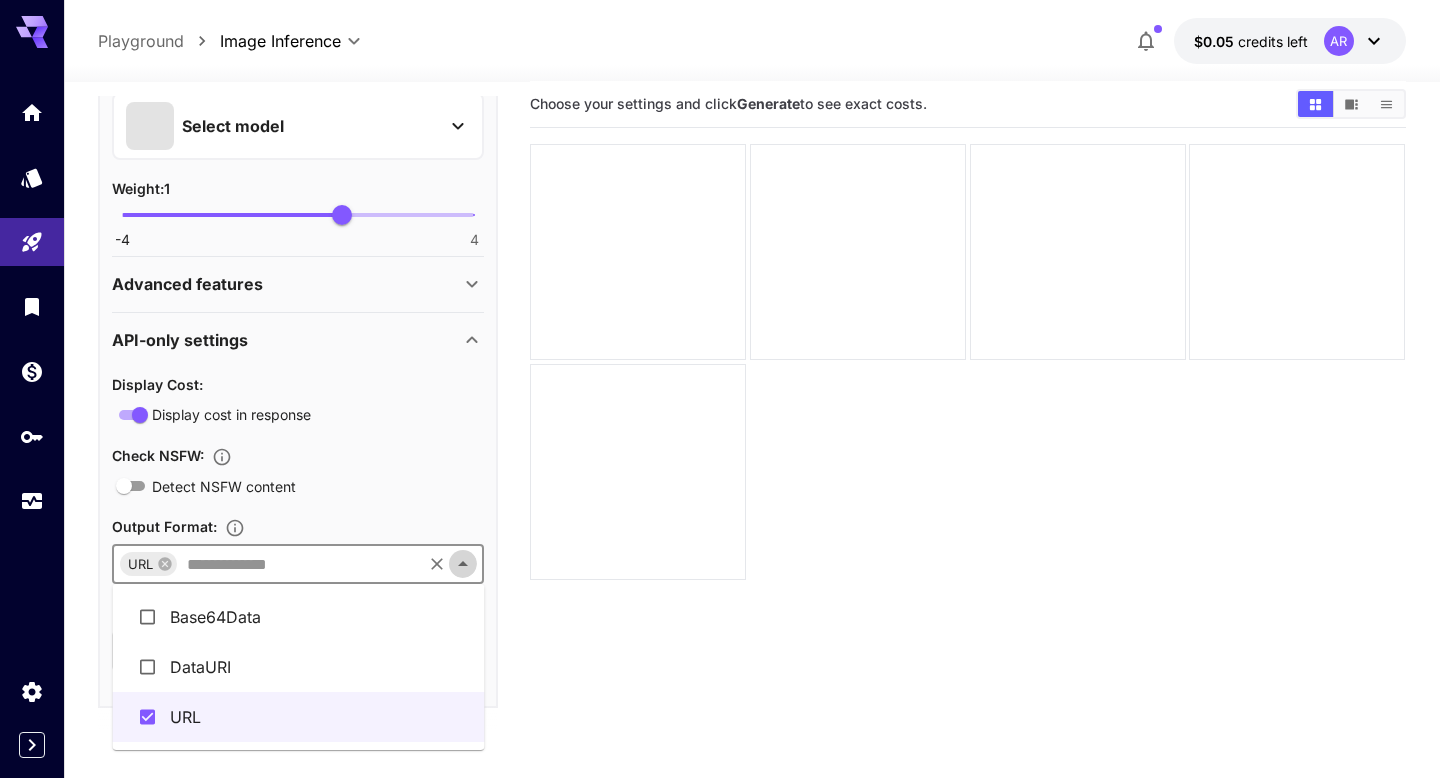click 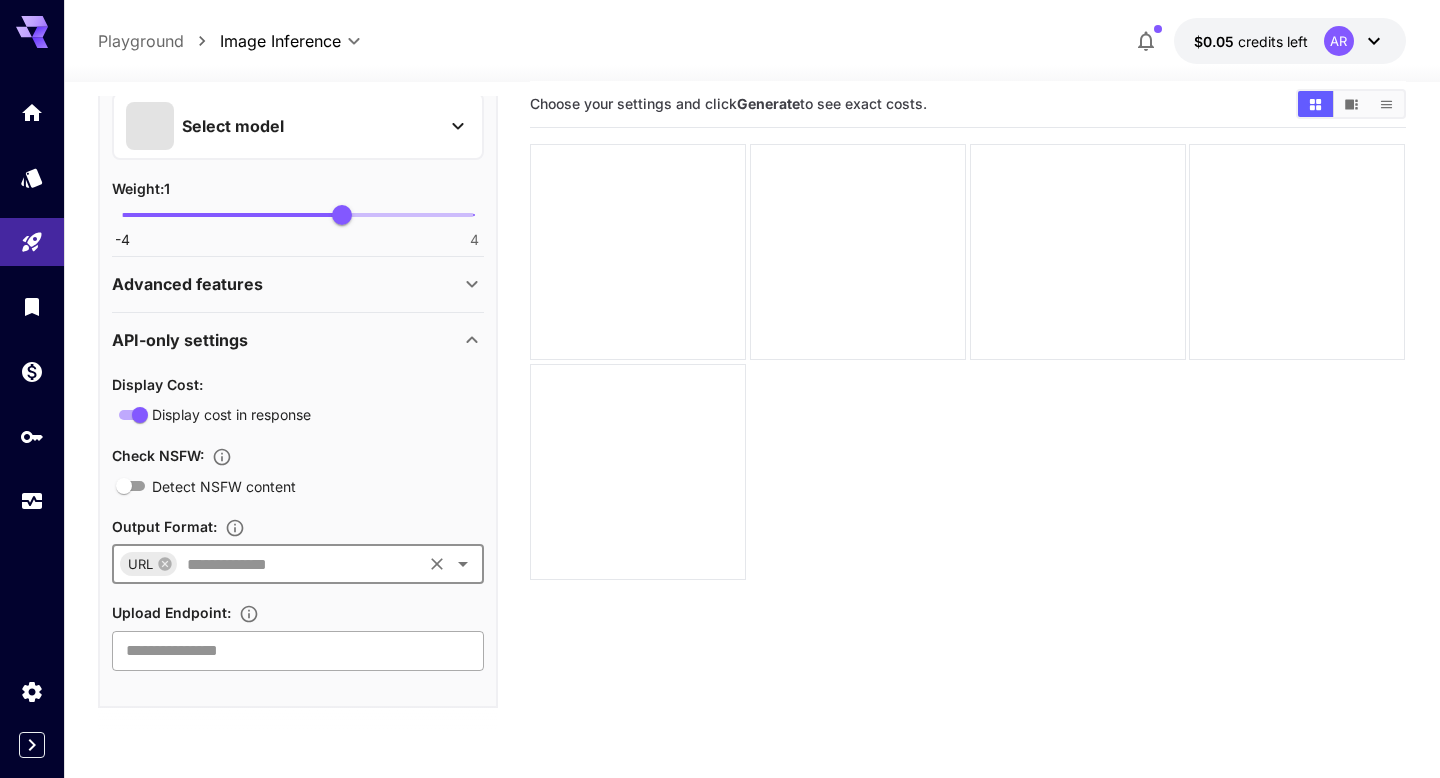 click at bounding box center [298, 651] 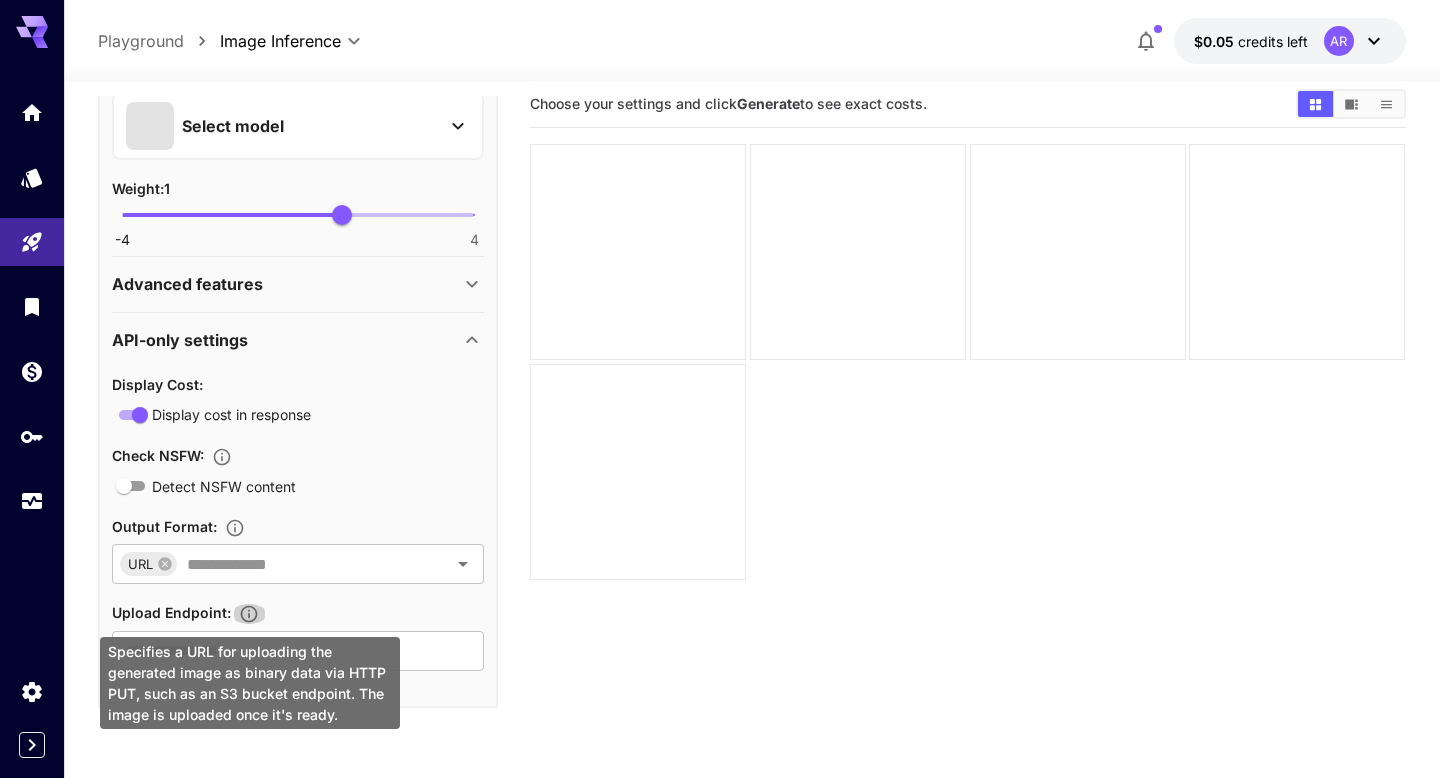 click 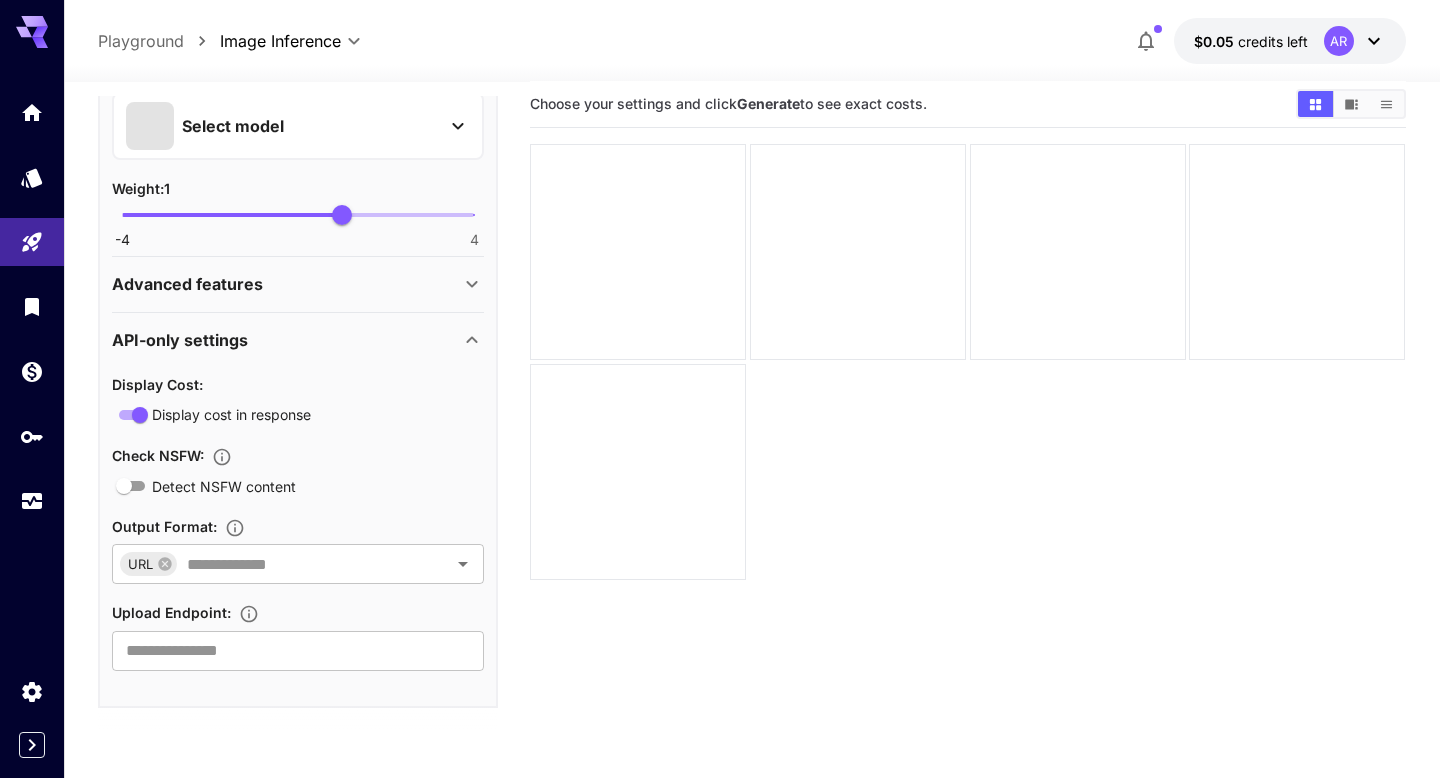 click on "Display Cost :  Display cost in response Check NSFW :  Detect NSFW content Output Format :  URL ​ Upload Endpoint :  ​" at bounding box center [298, 521] 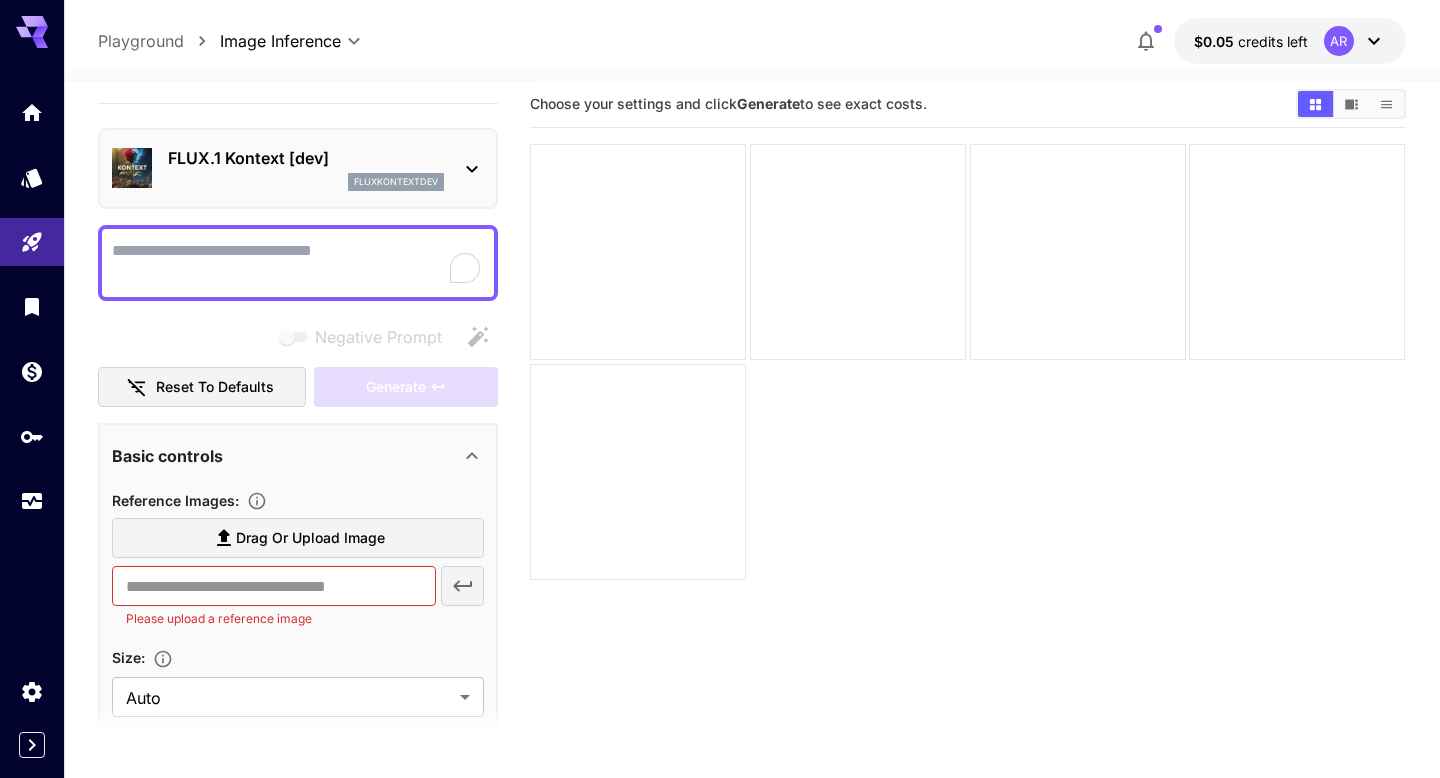 scroll, scrollTop: 0, scrollLeft: 0, axis: both 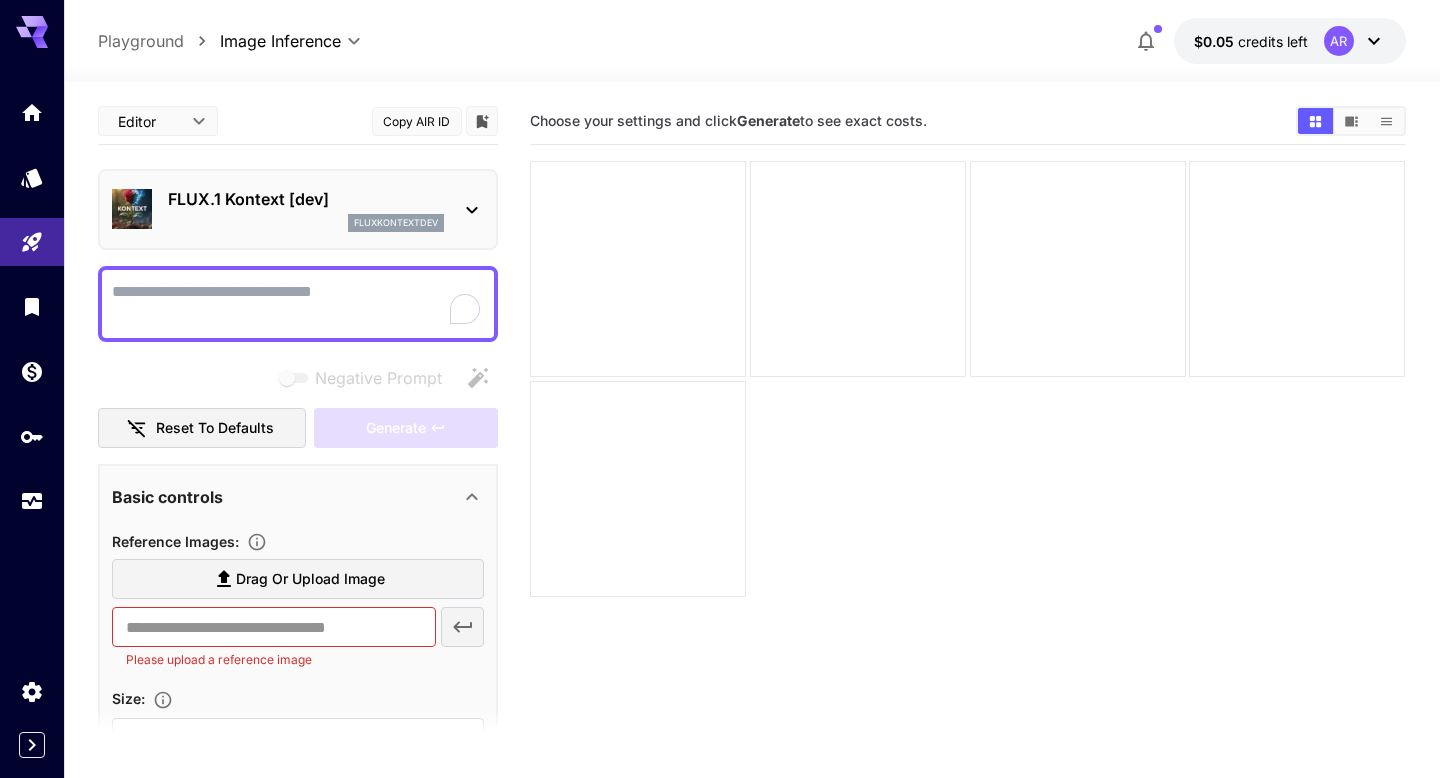 click 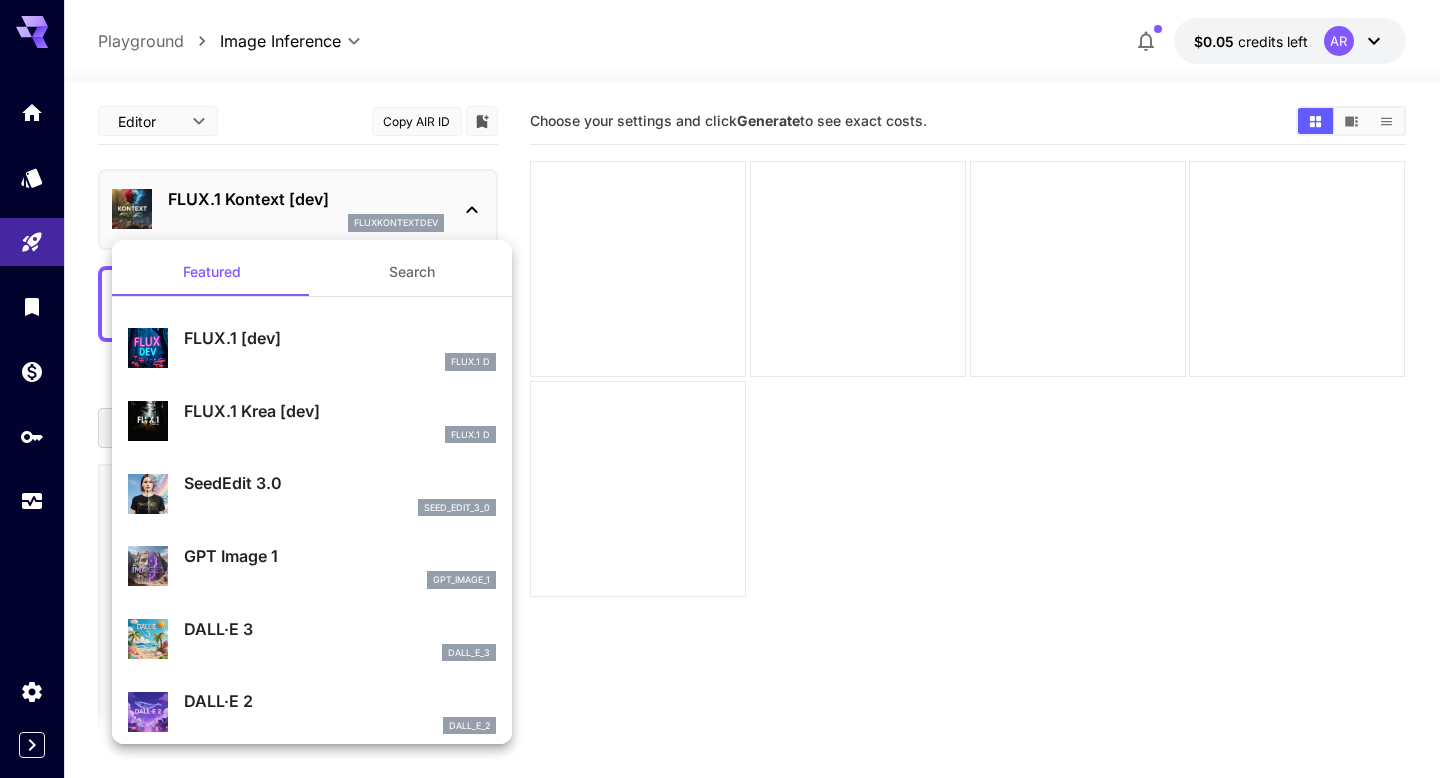 click on "FLUX.1 D" at bounding box center (340, 362) 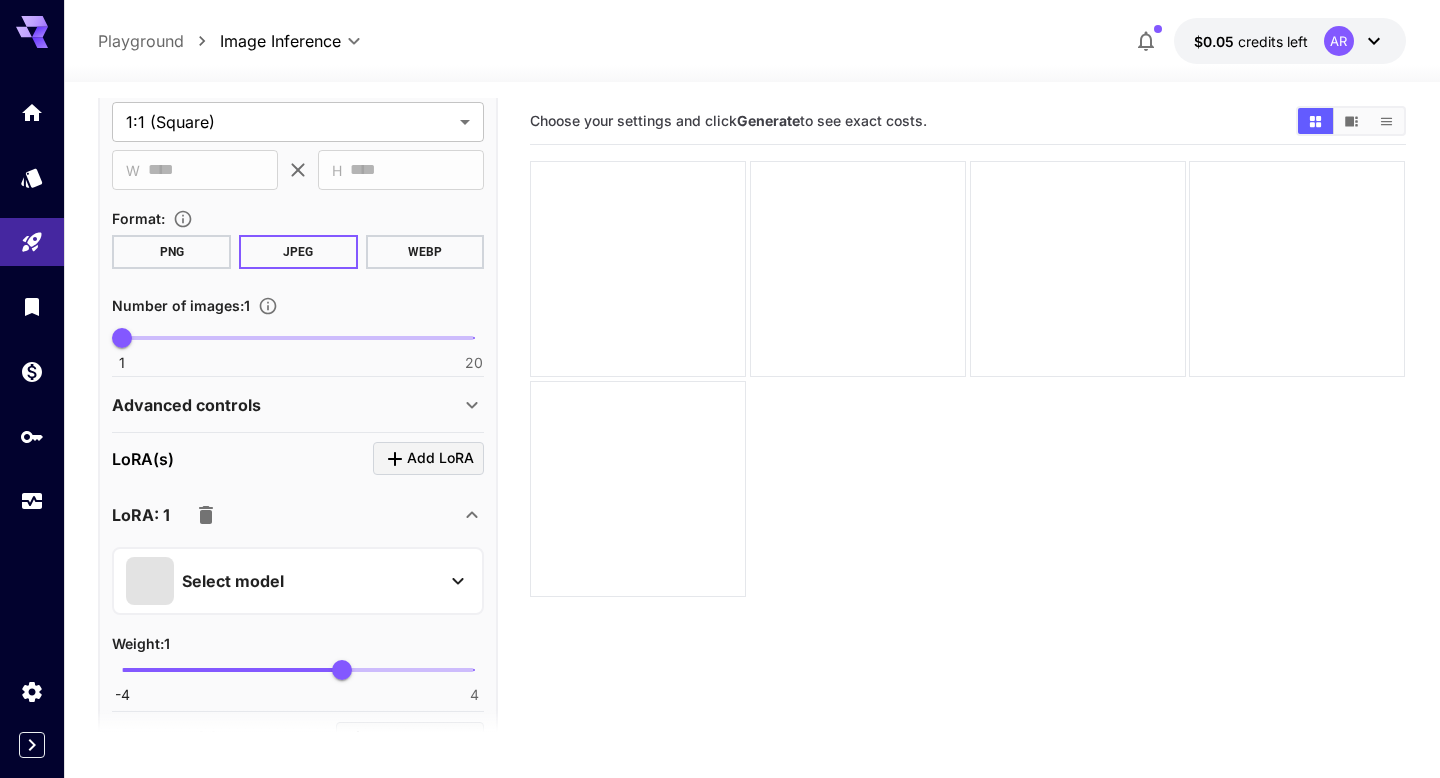 scroll, scrollTop: 0, scrollLeft: 0, axis: both 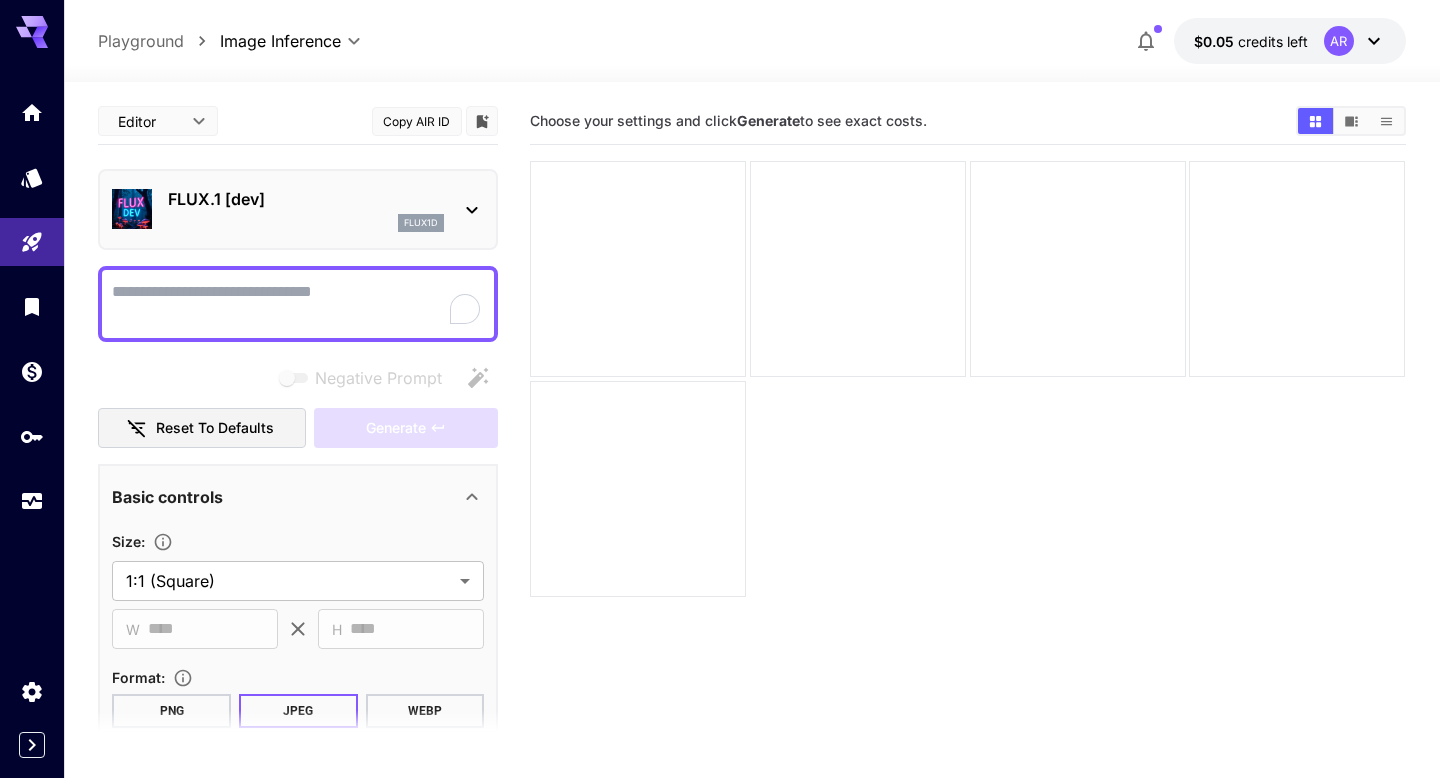 click 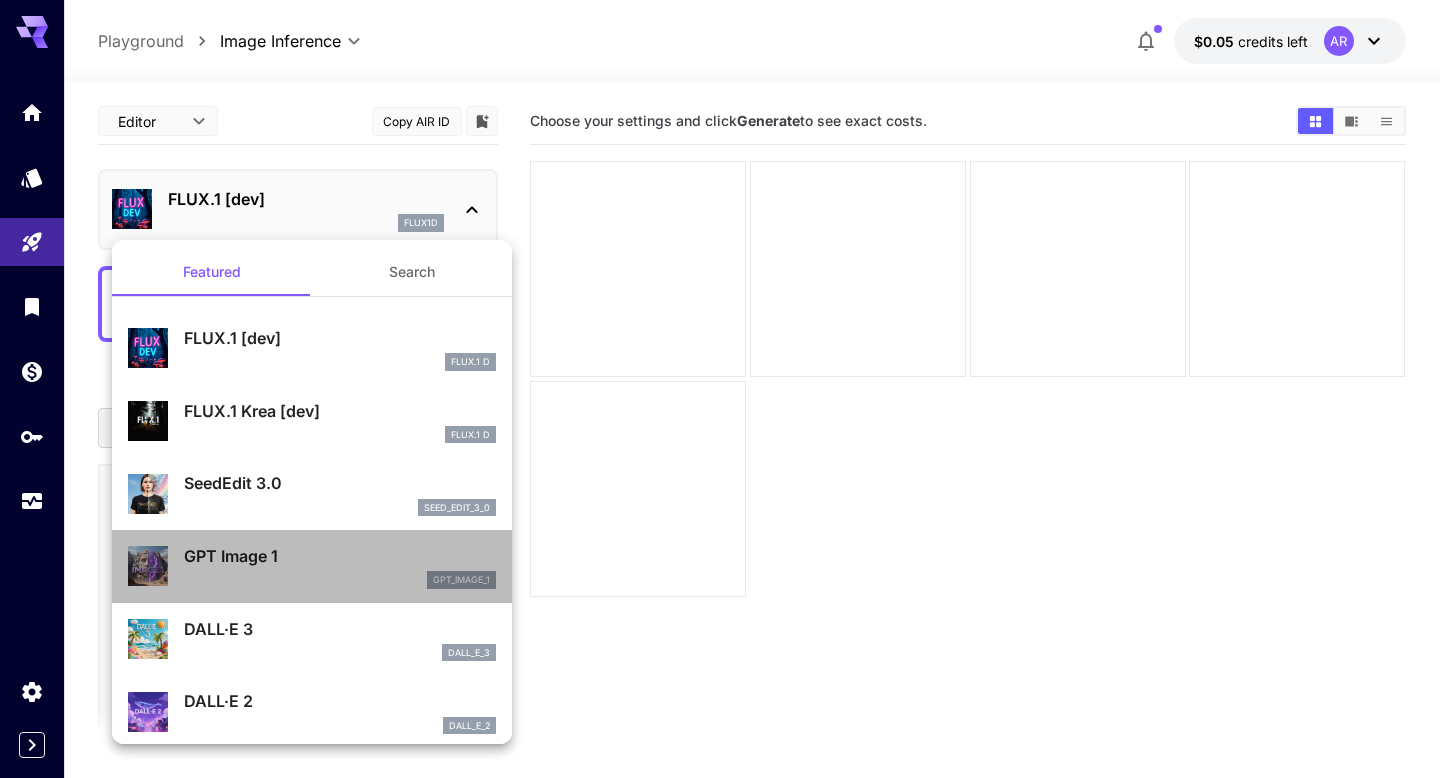click on "GPT Image 1" at bounding box center (340, 556) 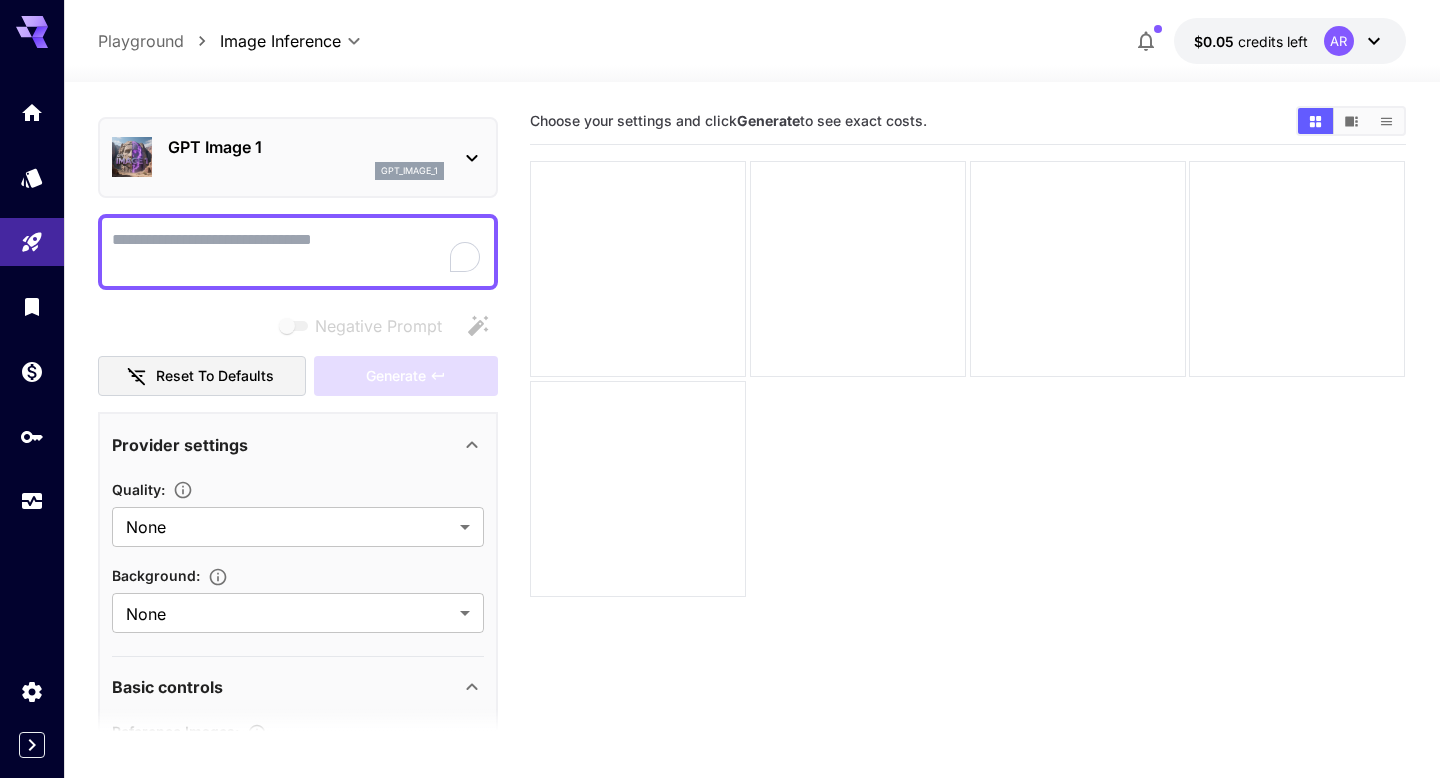 scroll, scrollTop: 0, scrollLeft: 0, axis: both 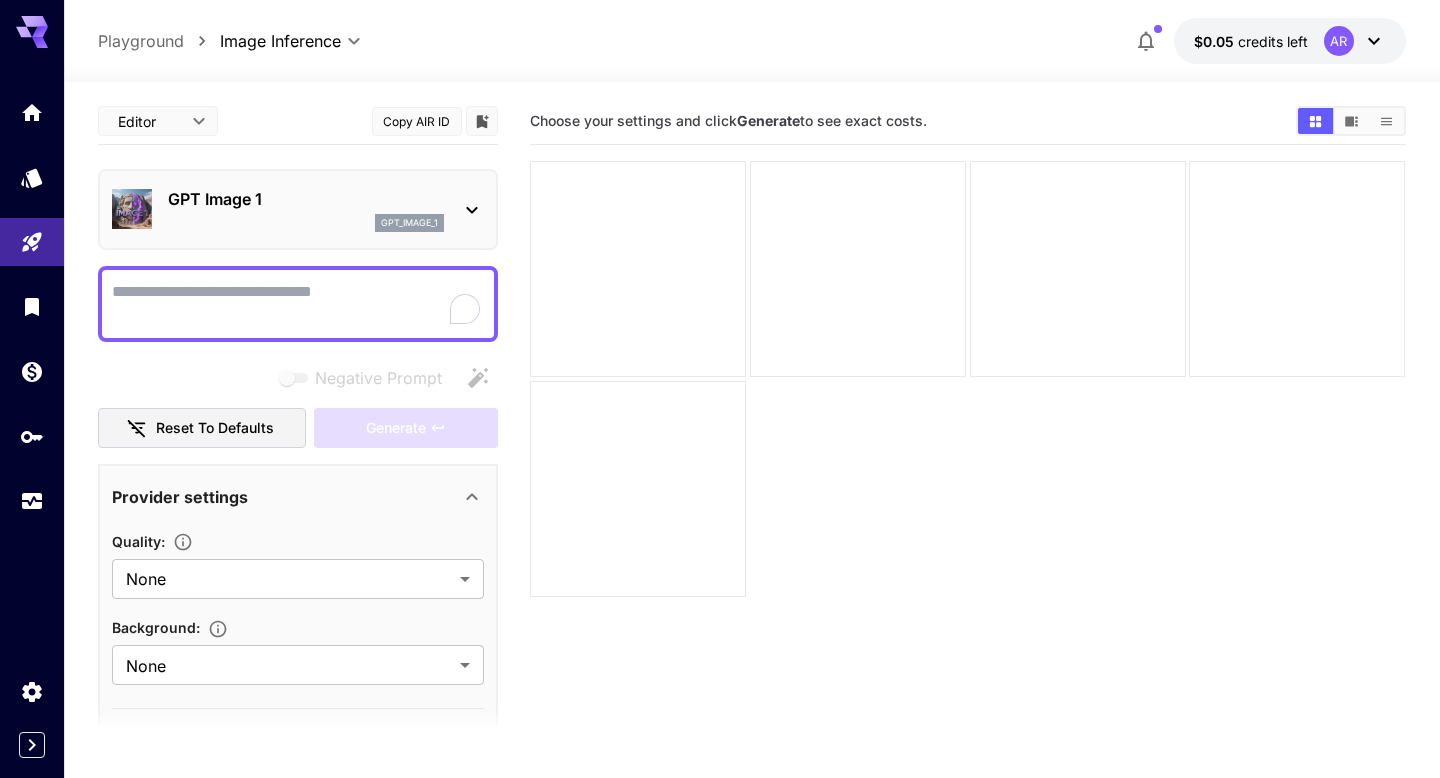 click on "Negative Prompt" at bounding box center [298, 304] 